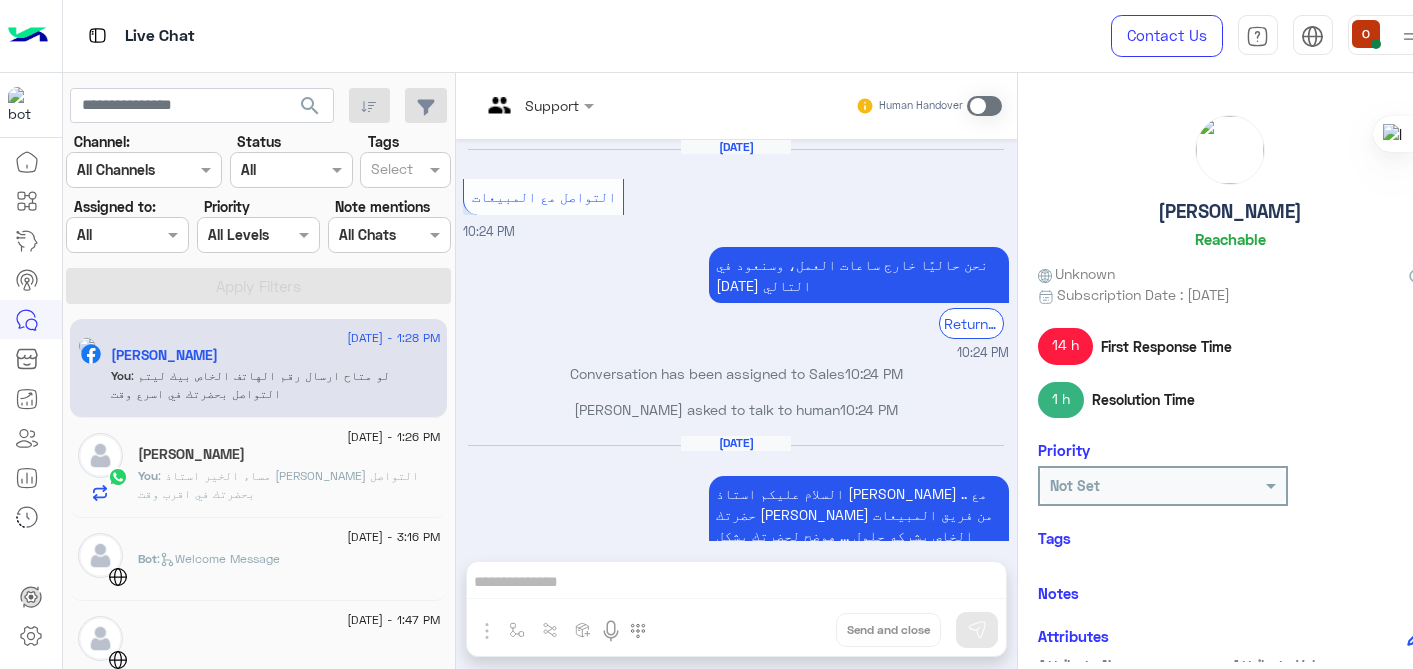 scroll, scrollTop: 0, scrollLeft: 0, axis: both 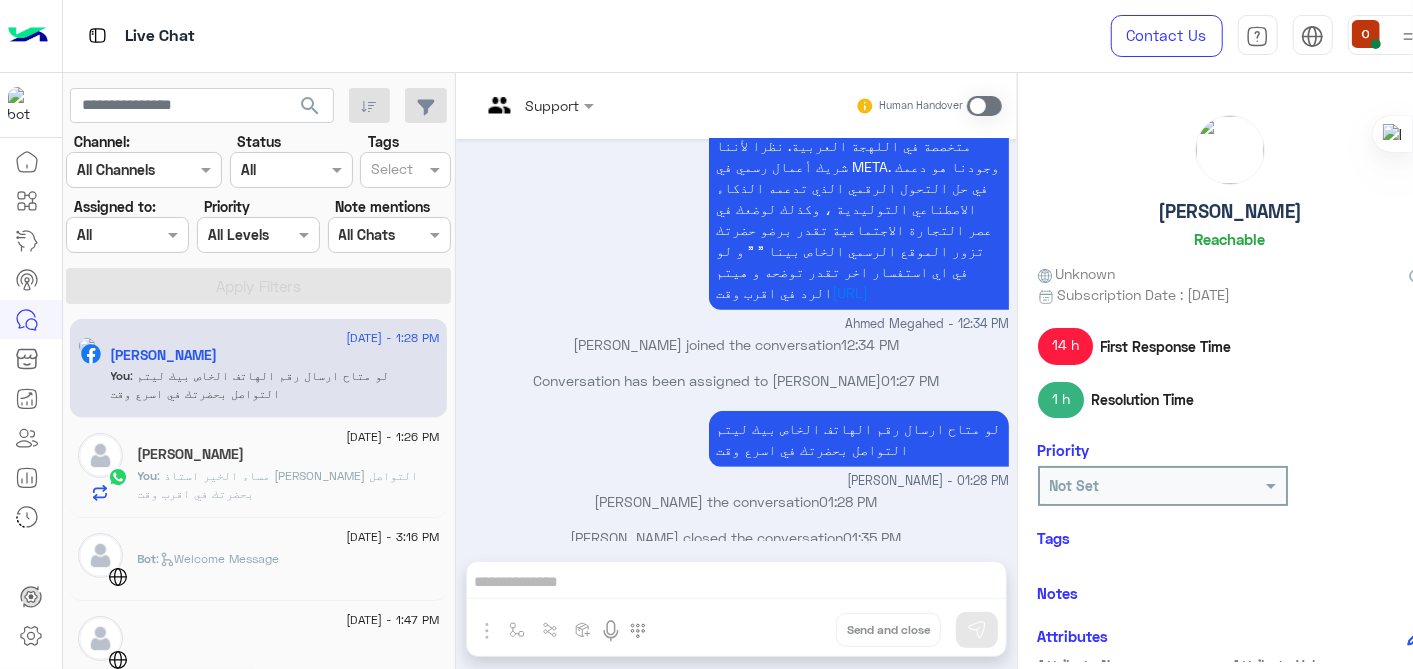 drag, startPoint x: 1385, startPoint y: 325, endPoint x: 1353, endPoint y: -83, distance: 409.253 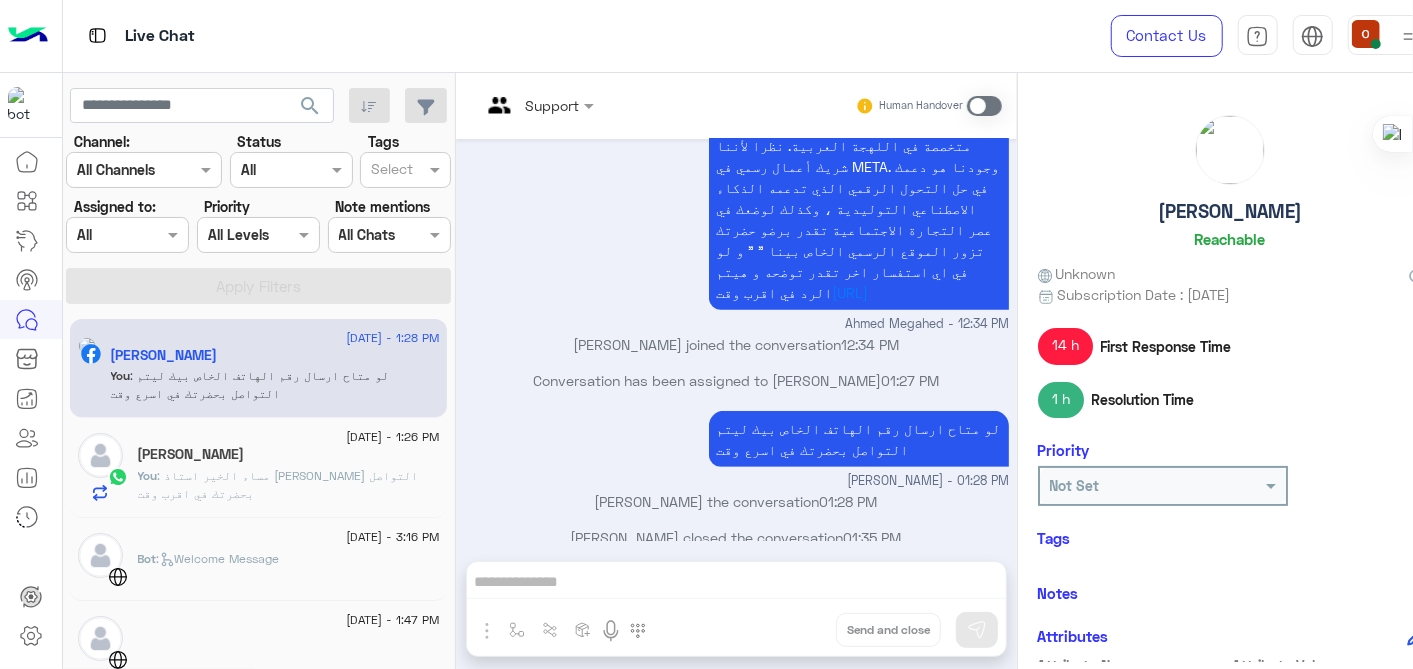 click on "Live Chat   Contact Us  Help Center عربي English search Channel: Channel All Channels Status Channel All Tags Select Assigned to: Assigned on All Priority All Levels All Levels Note mentions Select All Chats Apply Filters [DATE] - 1:28 PM  [PERSON_NAME]   You  : لو متاح ارسال رقم الهاتف الخاص بيك ليتم التواصل بحضرتك في اسرع وقت  [DATE] - 1:26 PM  Shadi Alomari   You  : مساء الخير استاذ [PERSON_NAME] التواصل بحضرتك في اقرب وقت  [DATE] - 3:16 PM     Bot :   Welcome Message  [DATE] - 1:47 PM     [DATE] - 5:41 PM  Amr Ehab  [DATE] - 5:40 PM  check   check :   handover support  [DATE] - 5:33 PM  [PERSON_NAME]   [DATE] - 3:32 PM  [PERSON_NAME]  Bot :   مبيعات HANDOVER  [DATE] - 1:38 PM  hesham test  Bot :   Welcome Message  [DATE] - 1:16 PM  د.[PERSON_NAME] أسنان - Dr [PERSON_NAME] (Admin)  : [URL] [DATE] - 11:59 AM  Youssef   [DATE] - 10:12 AM  You  Bot" at bounding box center (706, 334) 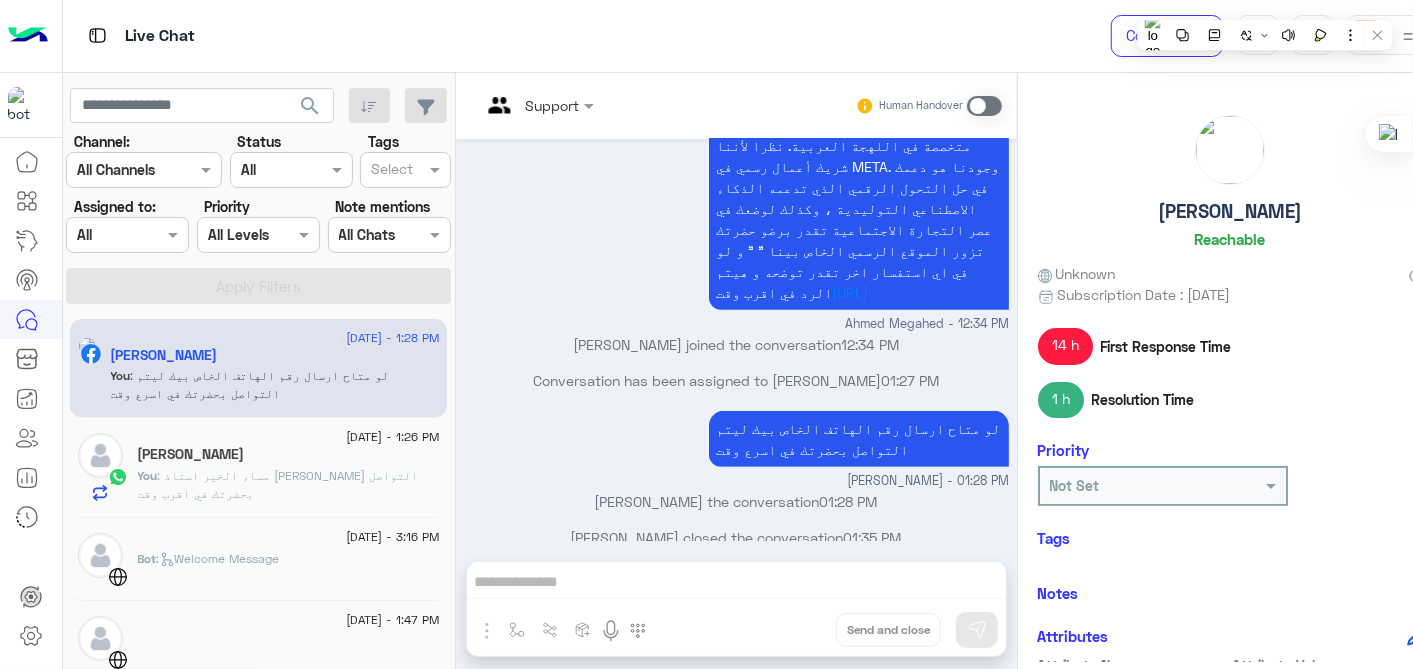 click on "Not Set" 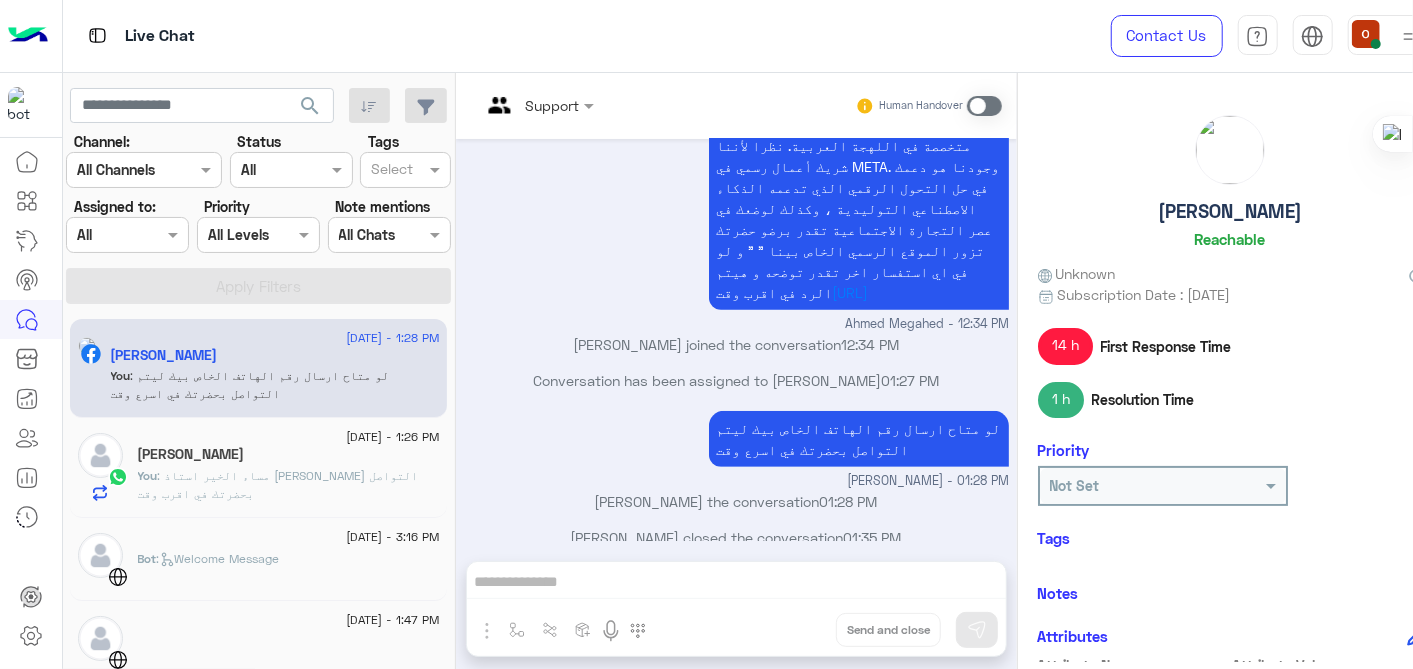 click on "[PERSON_NAME] the conversation   01:28 PM" at bounding box center [736, 501] 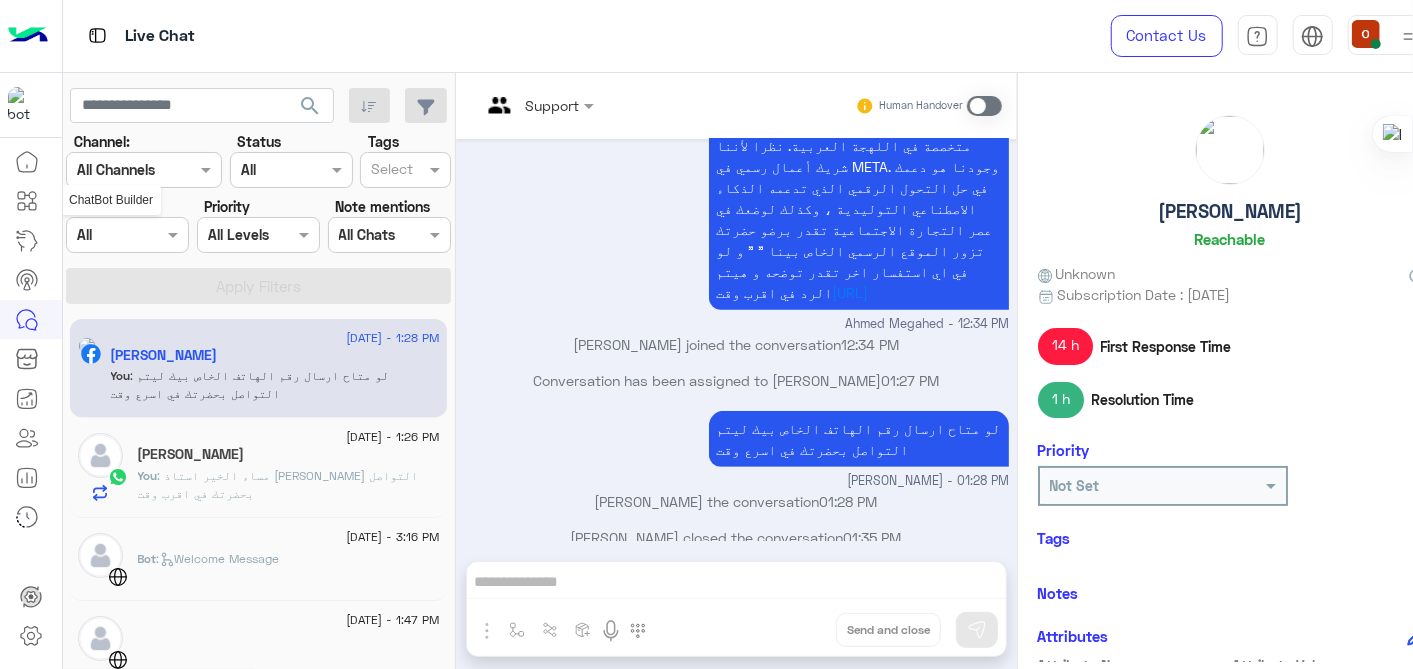 click 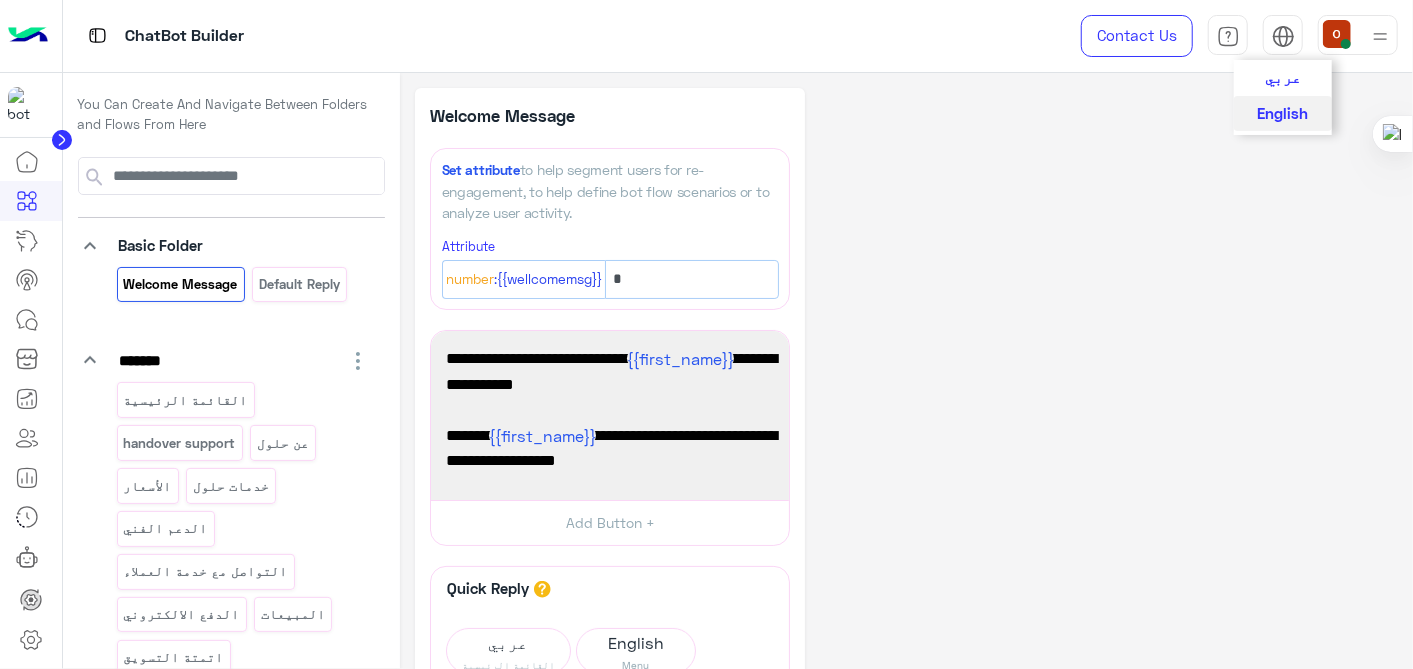 click at bounding box center [1283, 36] 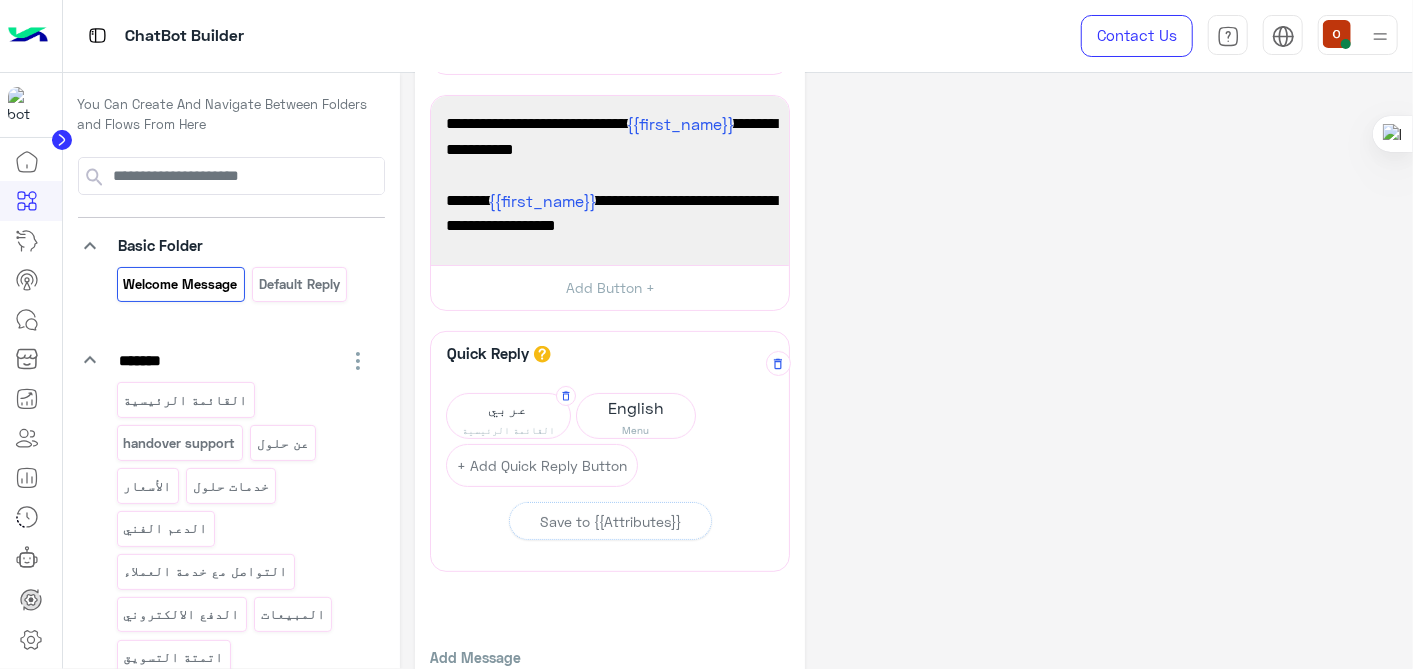 scroll, scrollTop: 237, scrollLeft: 0, axis: vertical 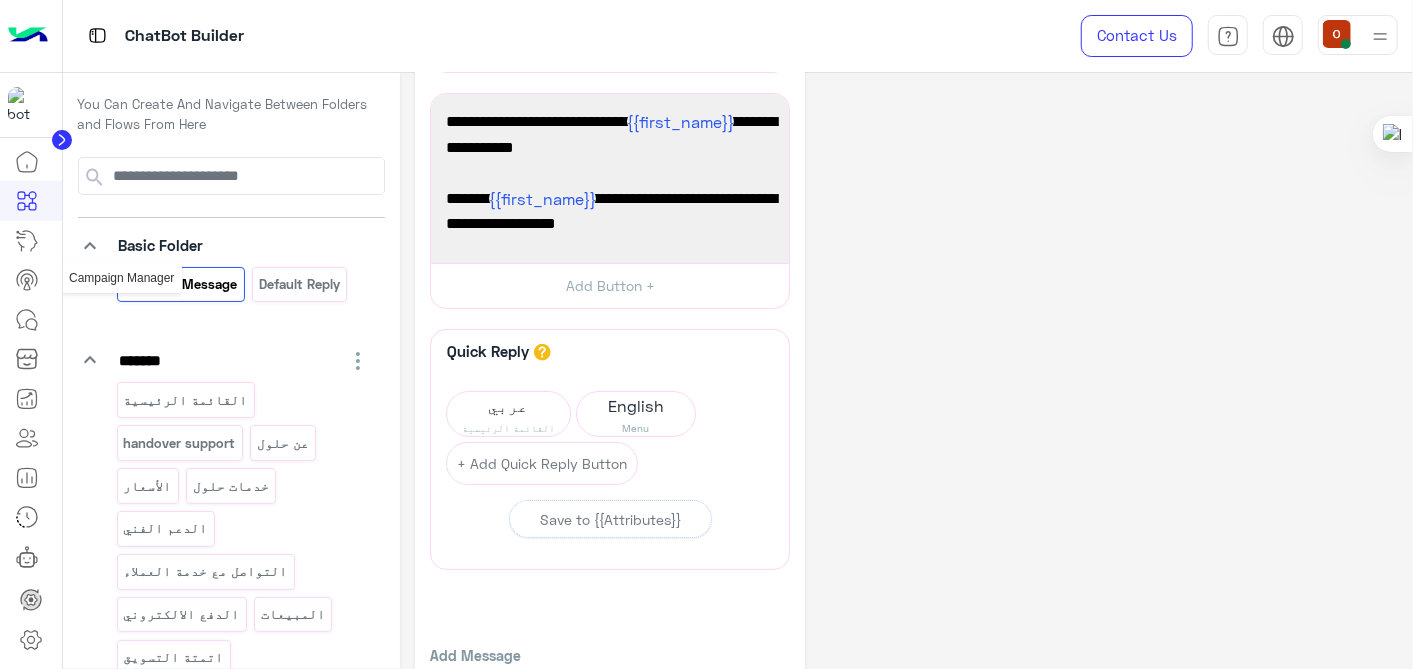 click 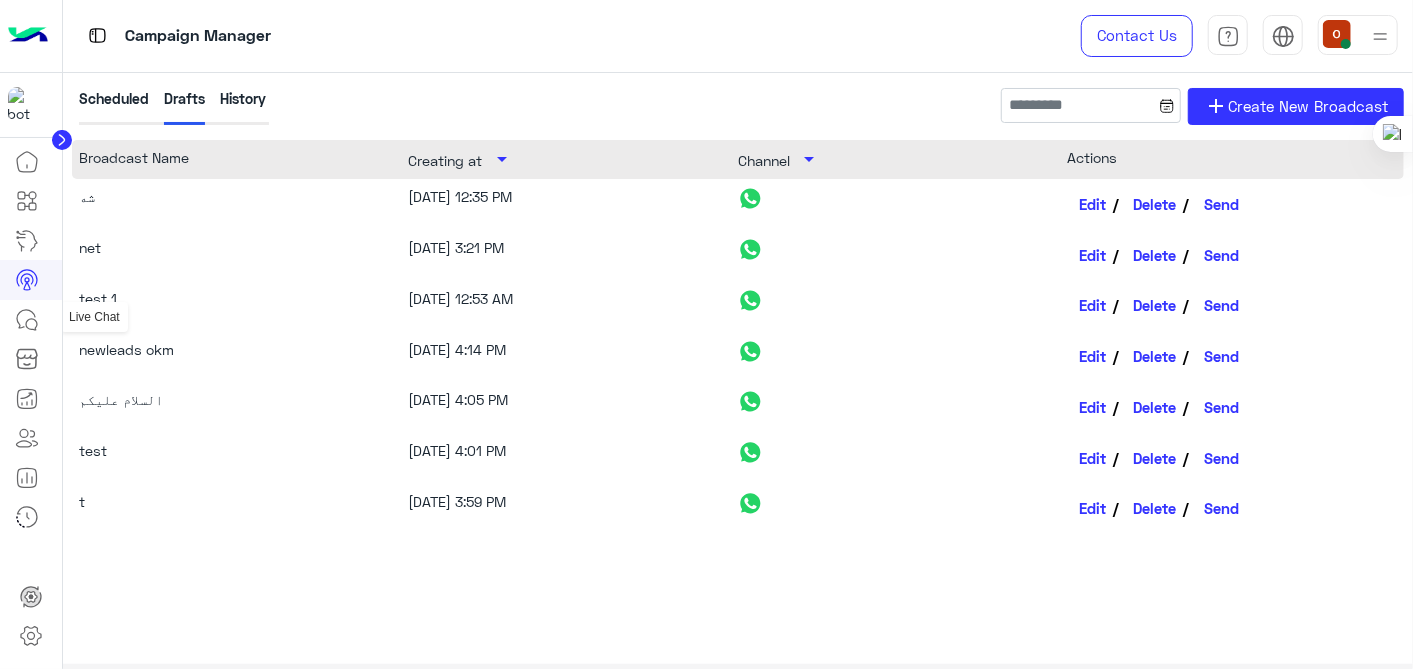click 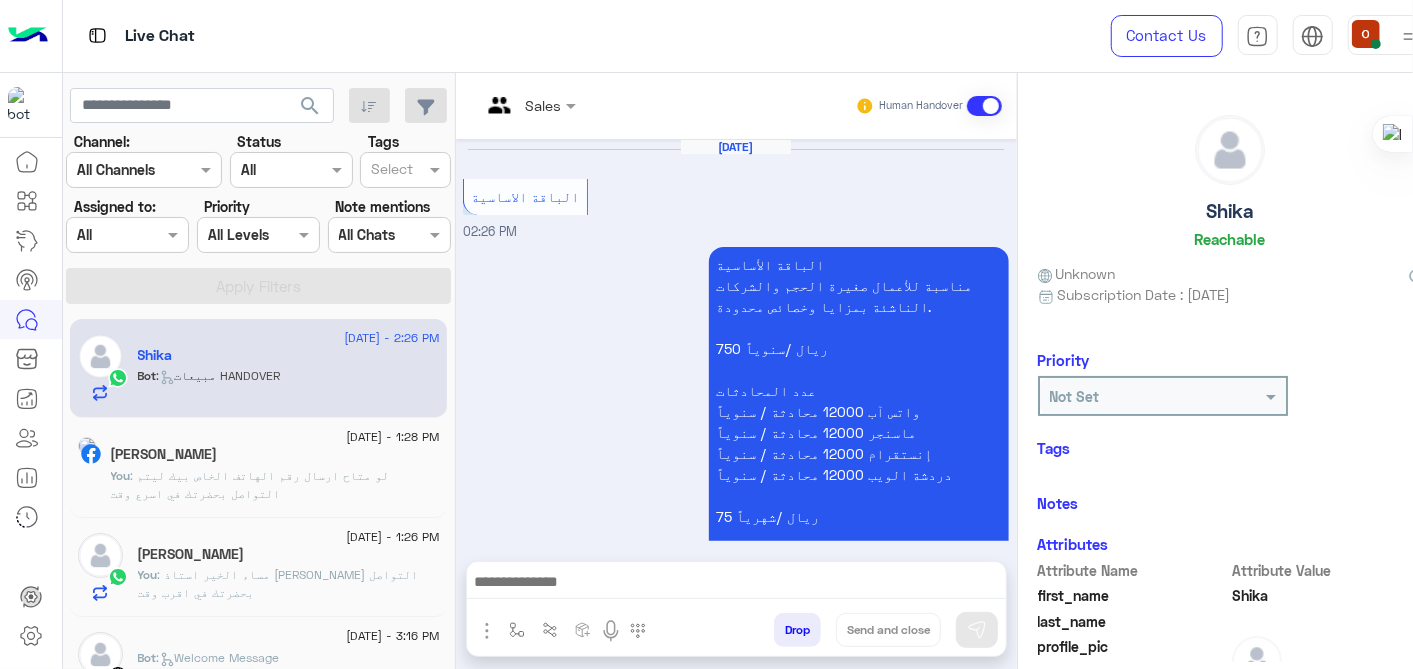 scroll, scrollTop: 835, scrollLeft: 0, axis: vertical 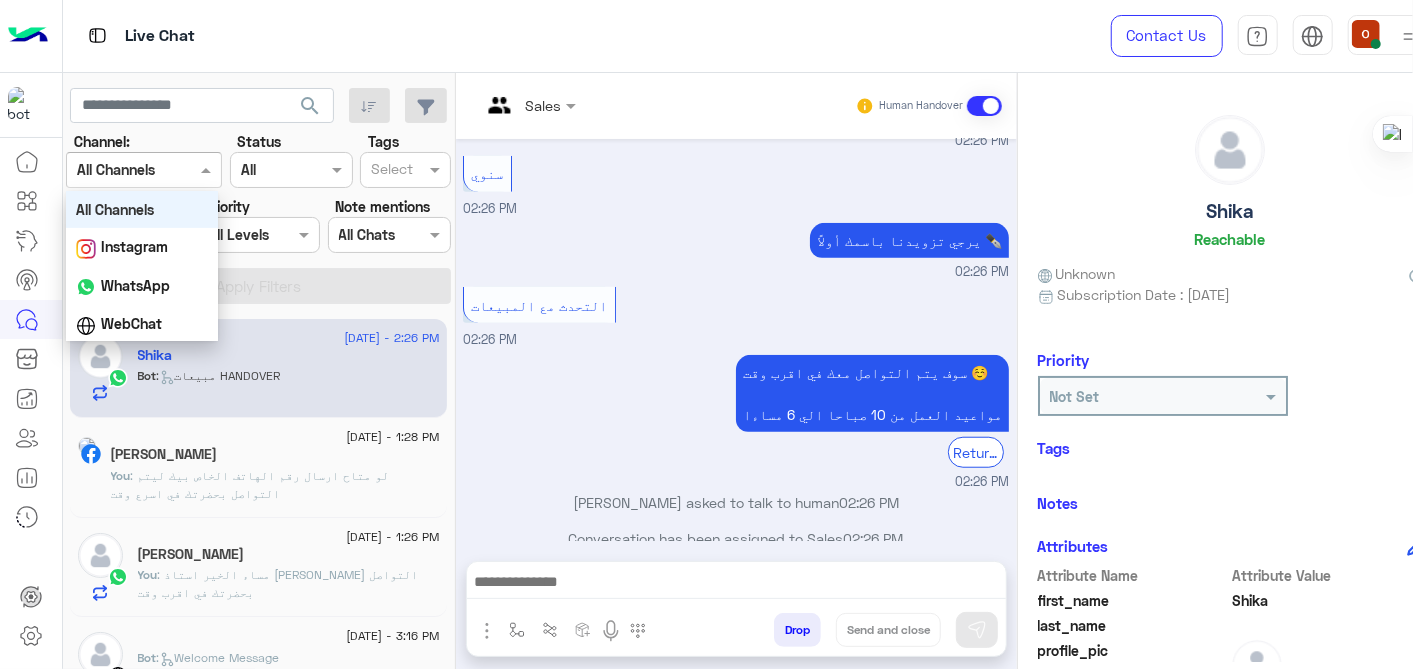 click on "Channel All Channels" at bounding box center (144, 170) 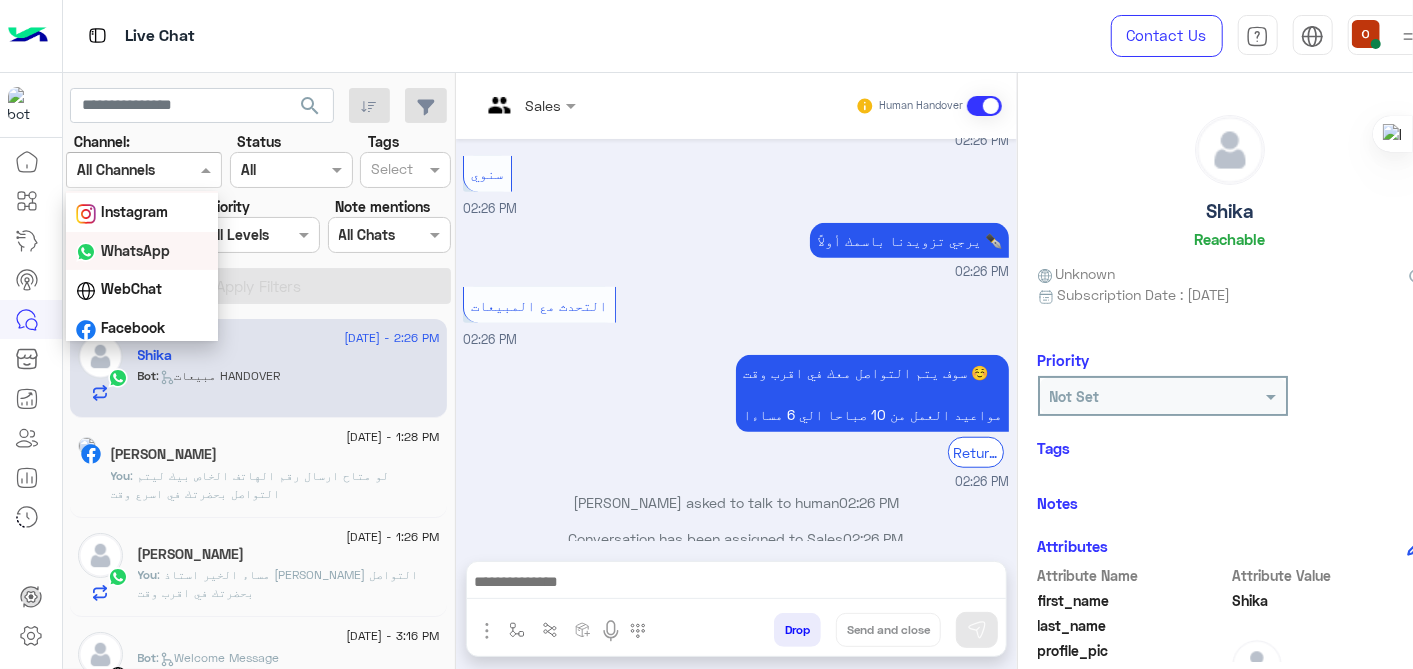 scroll, scrollTop: 40, scrollLeft: 0, axis: vertical 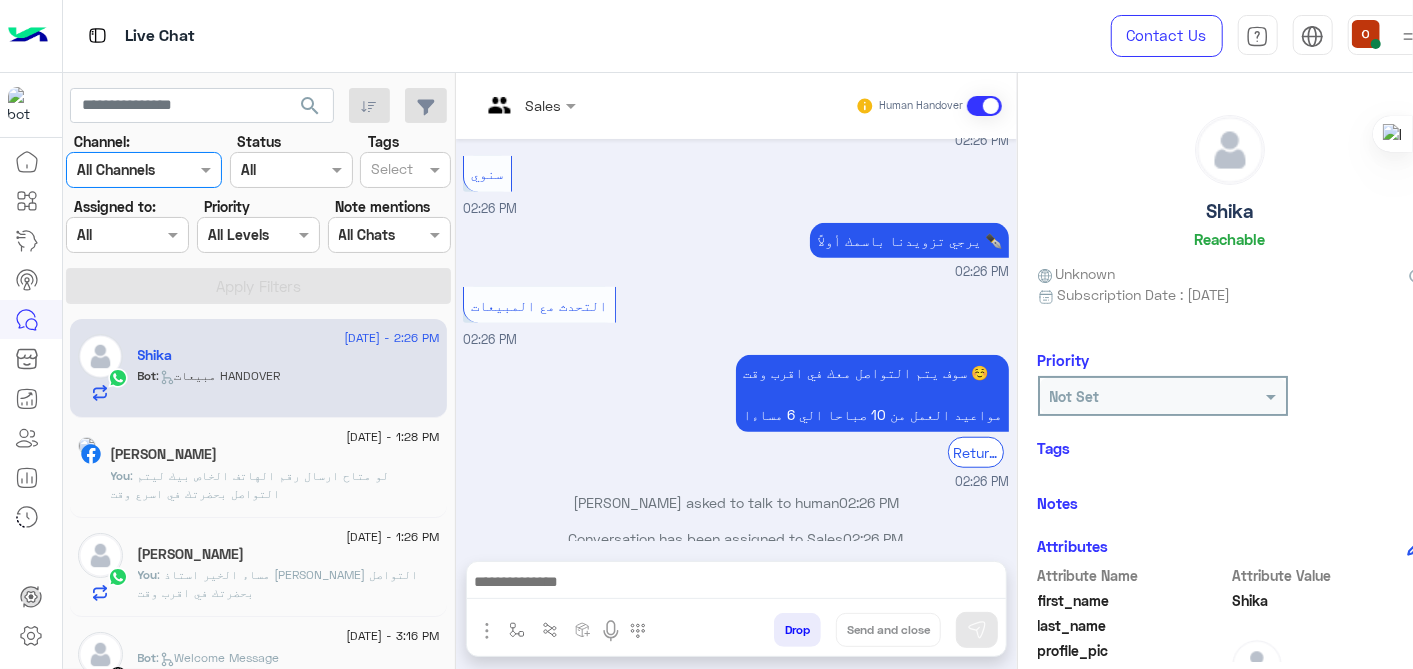 click on "Channel All Channels" at bounding box center (144, 170) 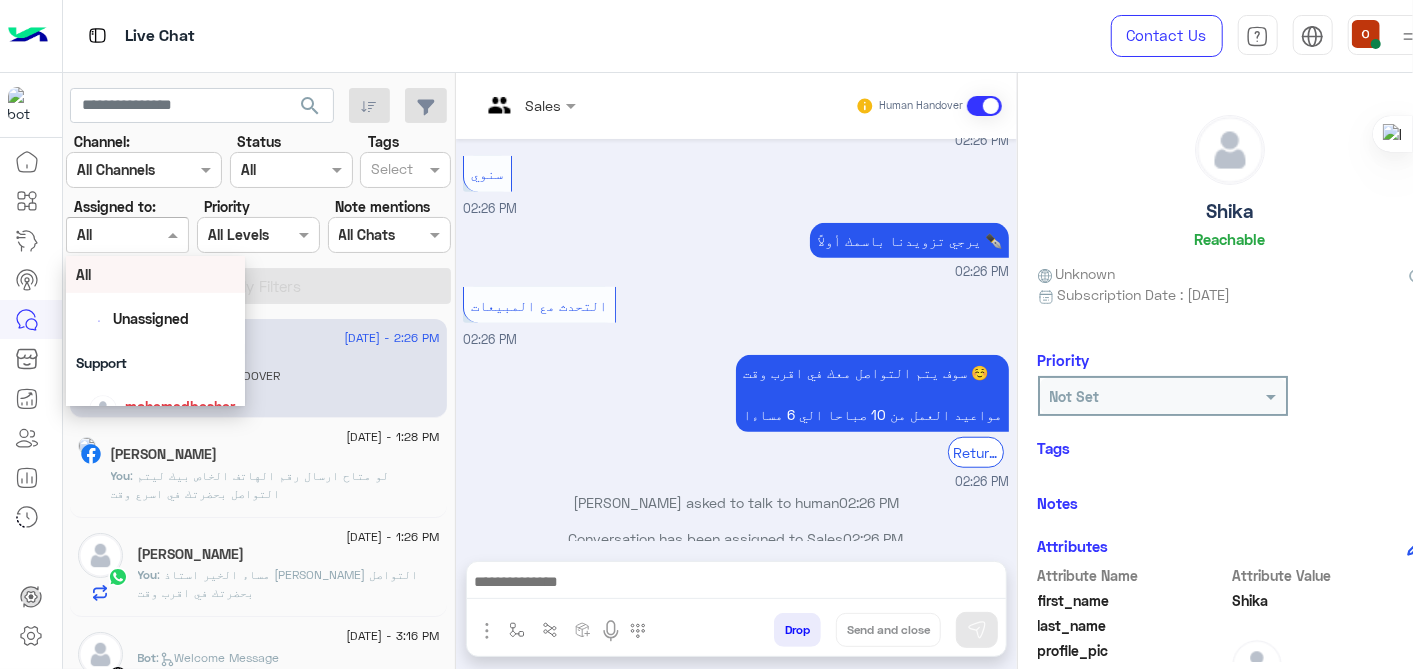 click at bounding box center [104, 235] 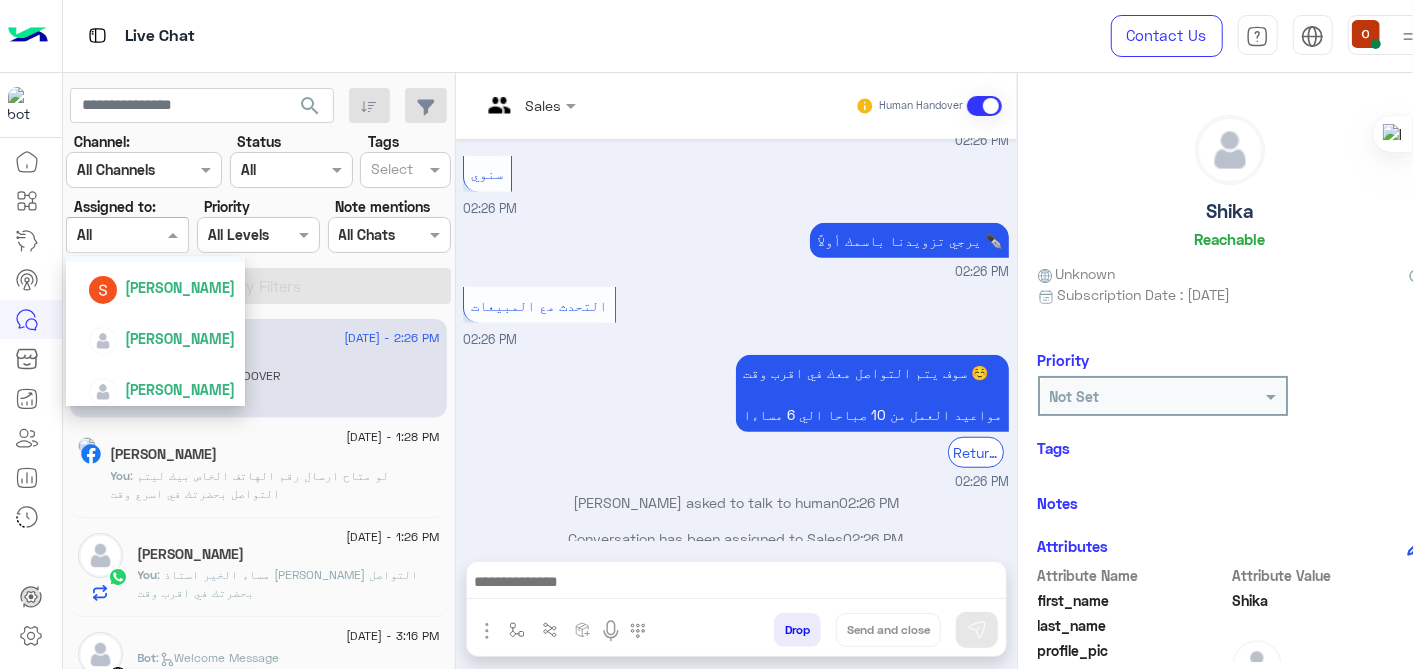 scroll, scrollTop: 448, scrollLeft: 0, axis: vertical 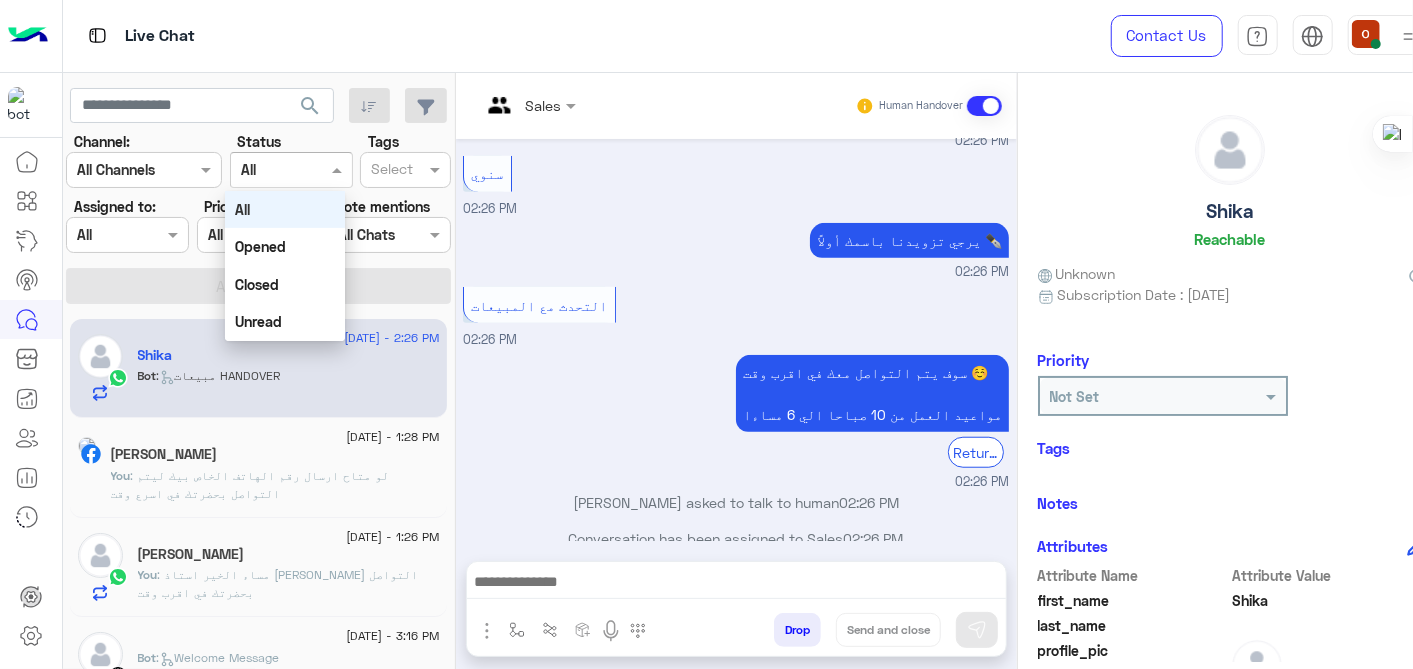 click at bounding box center (291, 169) 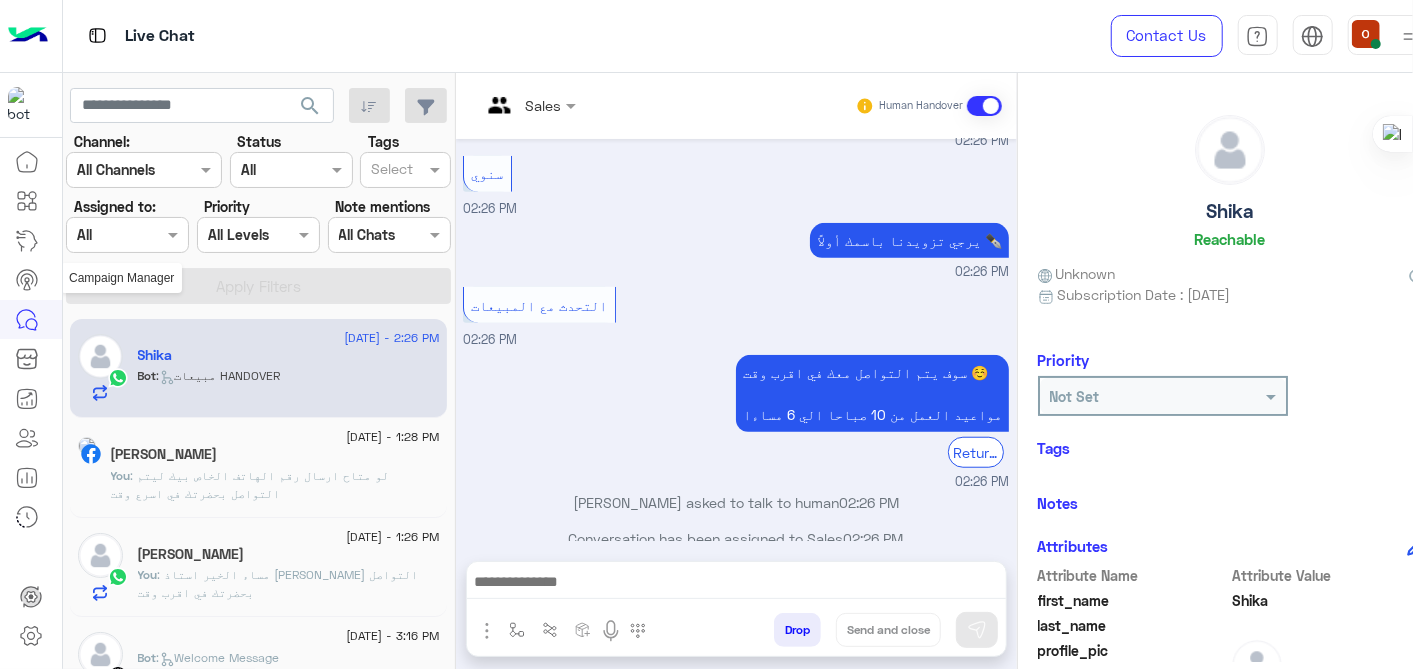 click 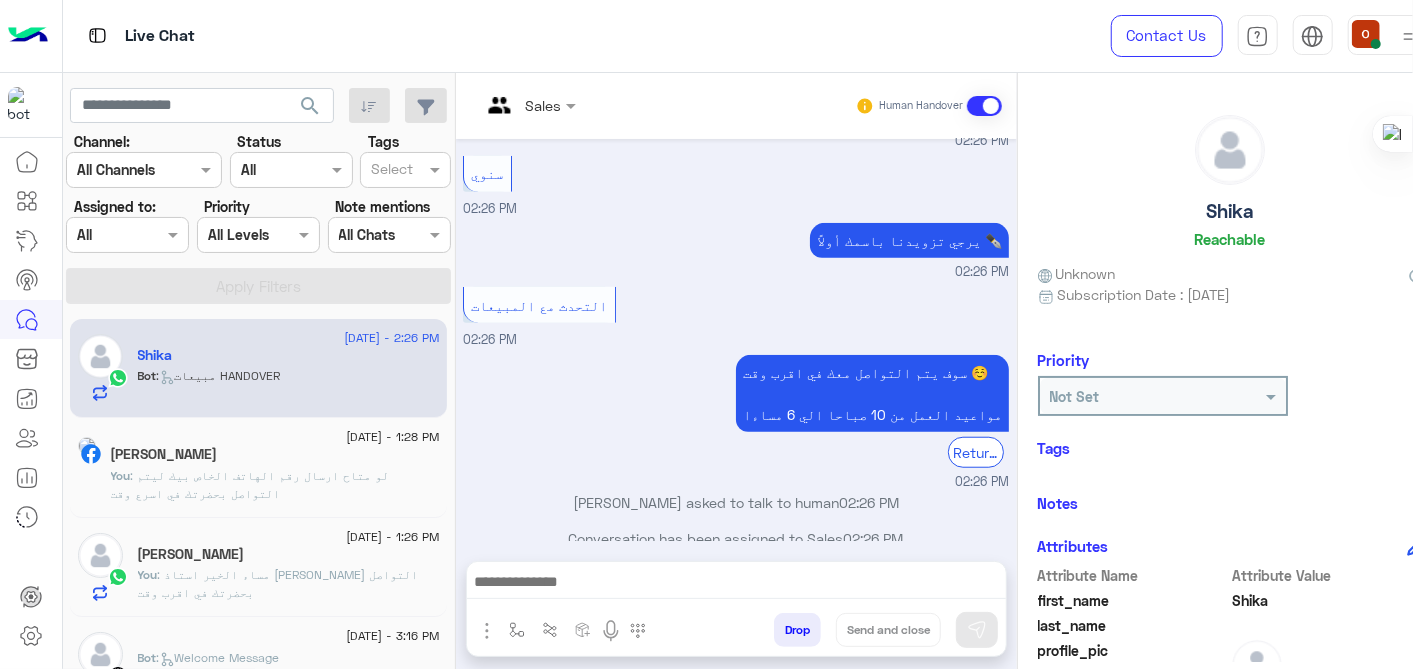 click 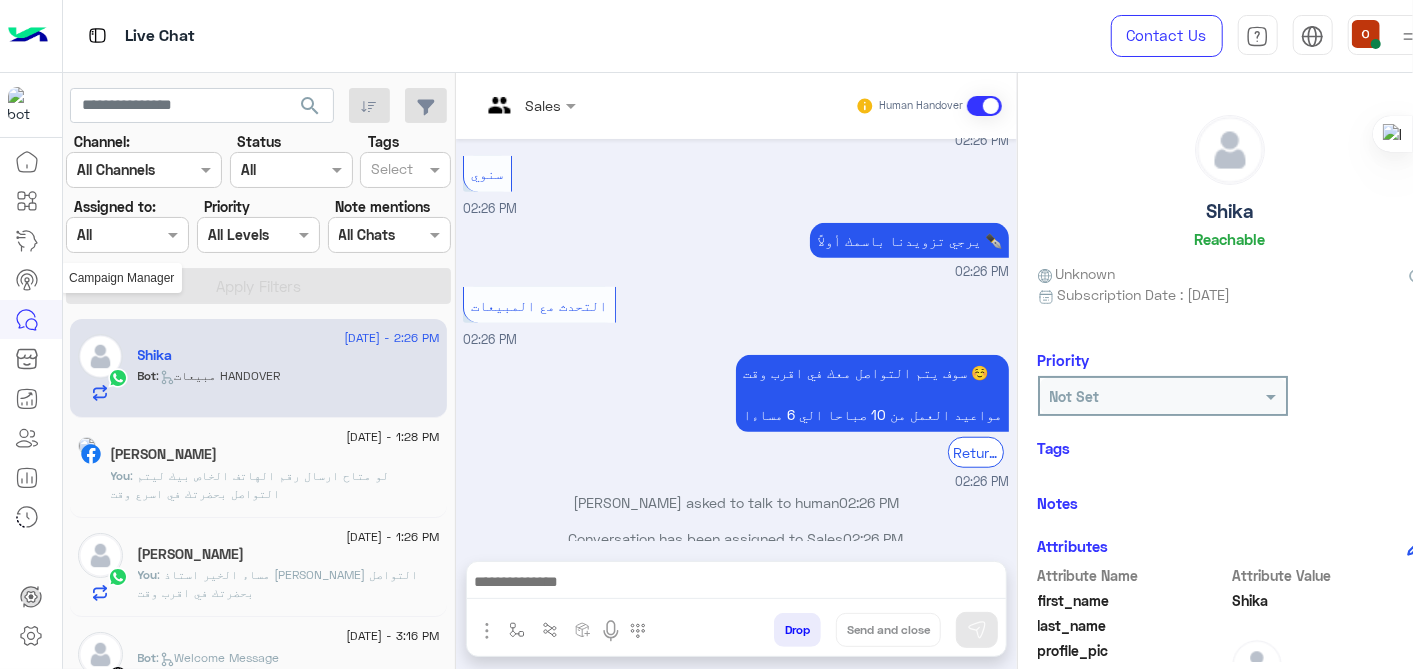 click 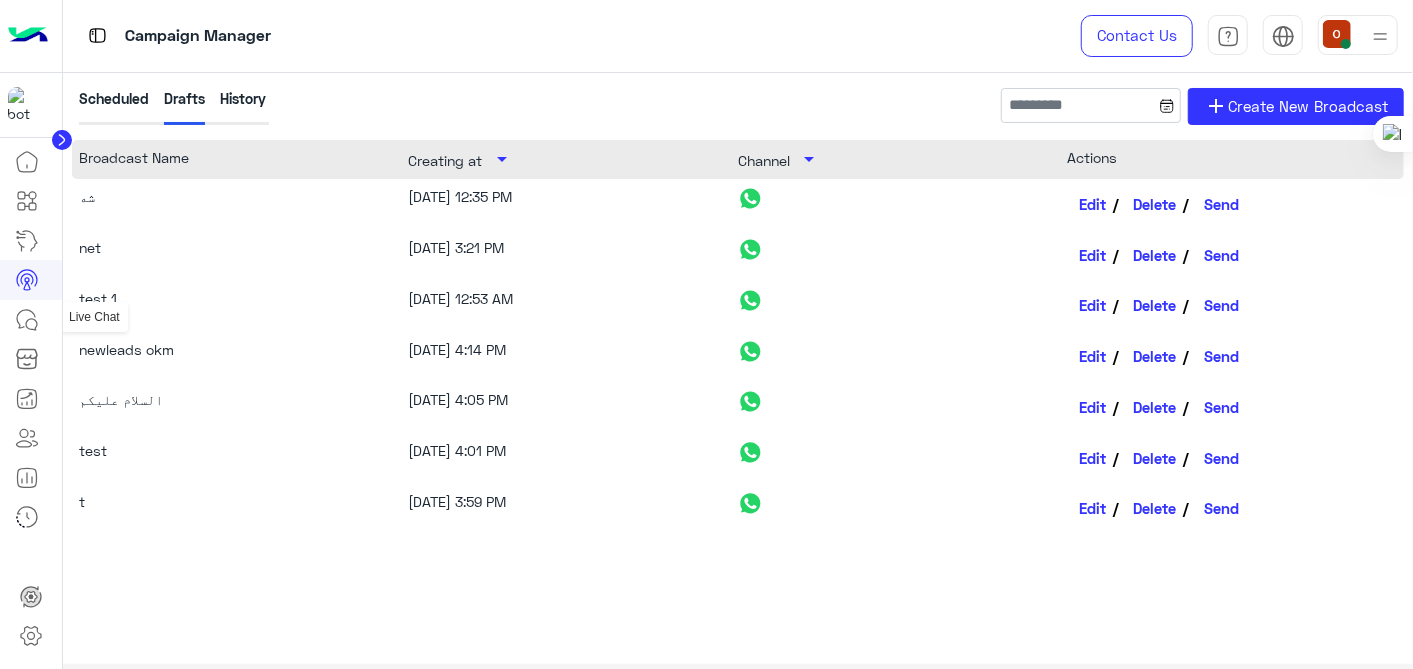 click 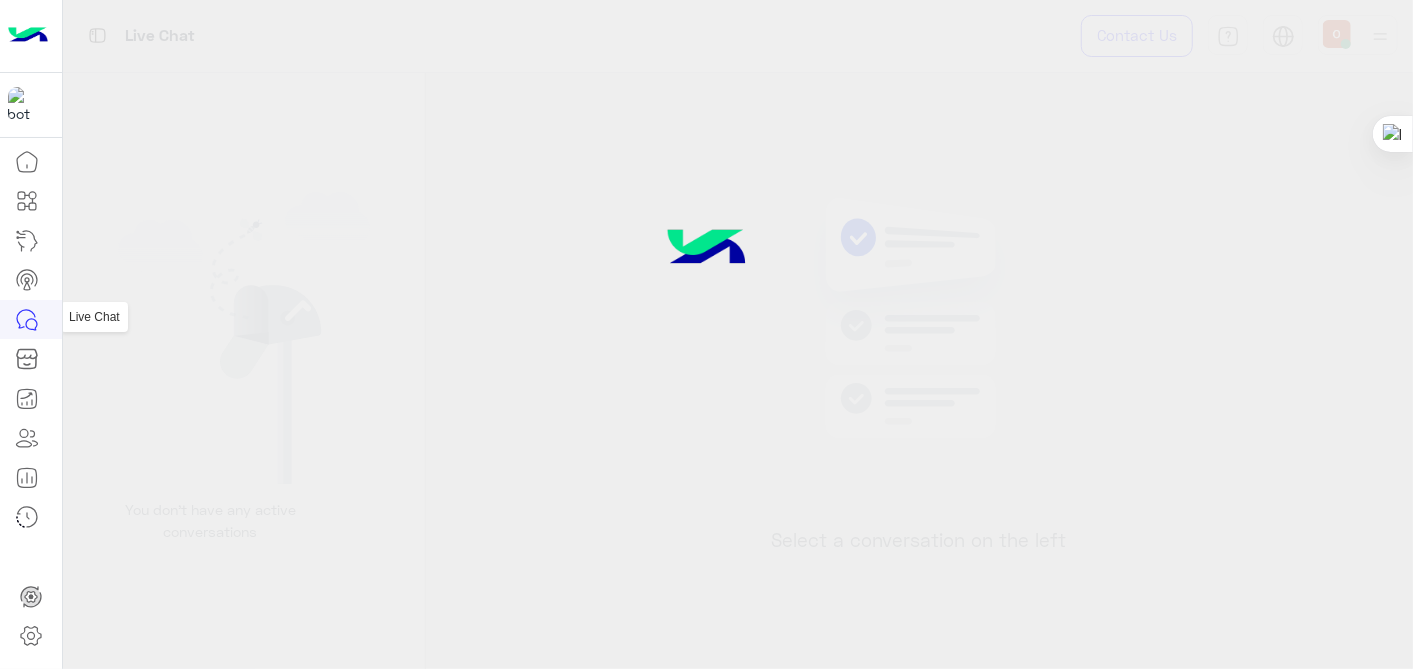 click 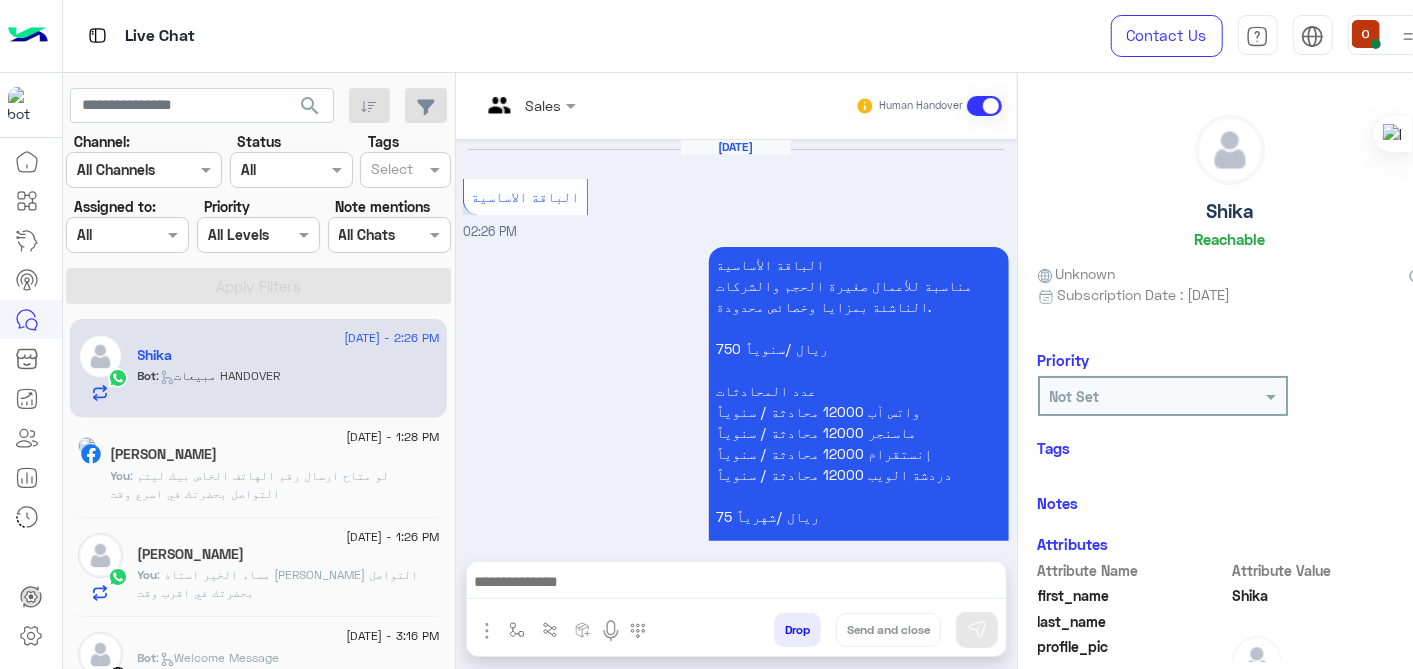 scroll, scrollTop: 835, scrollLeft: 0, axis: vertical 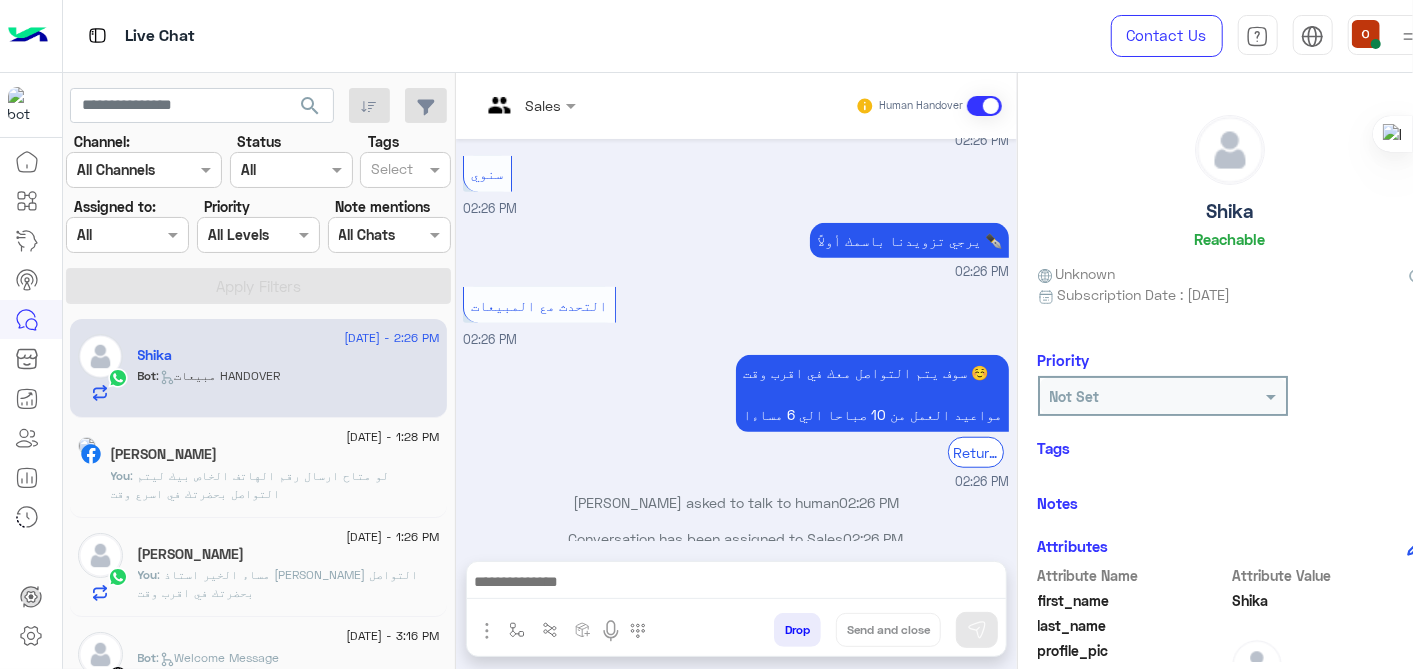 click on "Channel All" at bounding box center [279, 169] 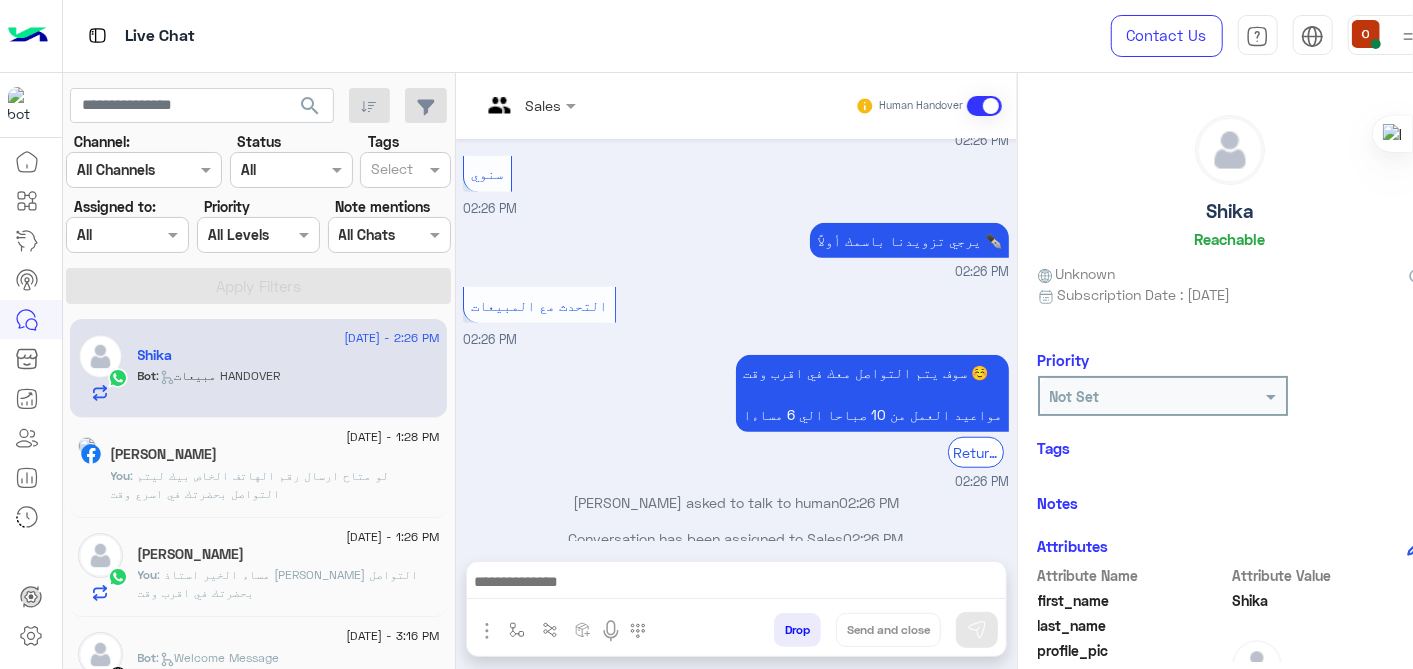 click on "يرجي تزويدنا باسمك أولاً ✒️    02:26 PM" at bounding box center [736, 250] 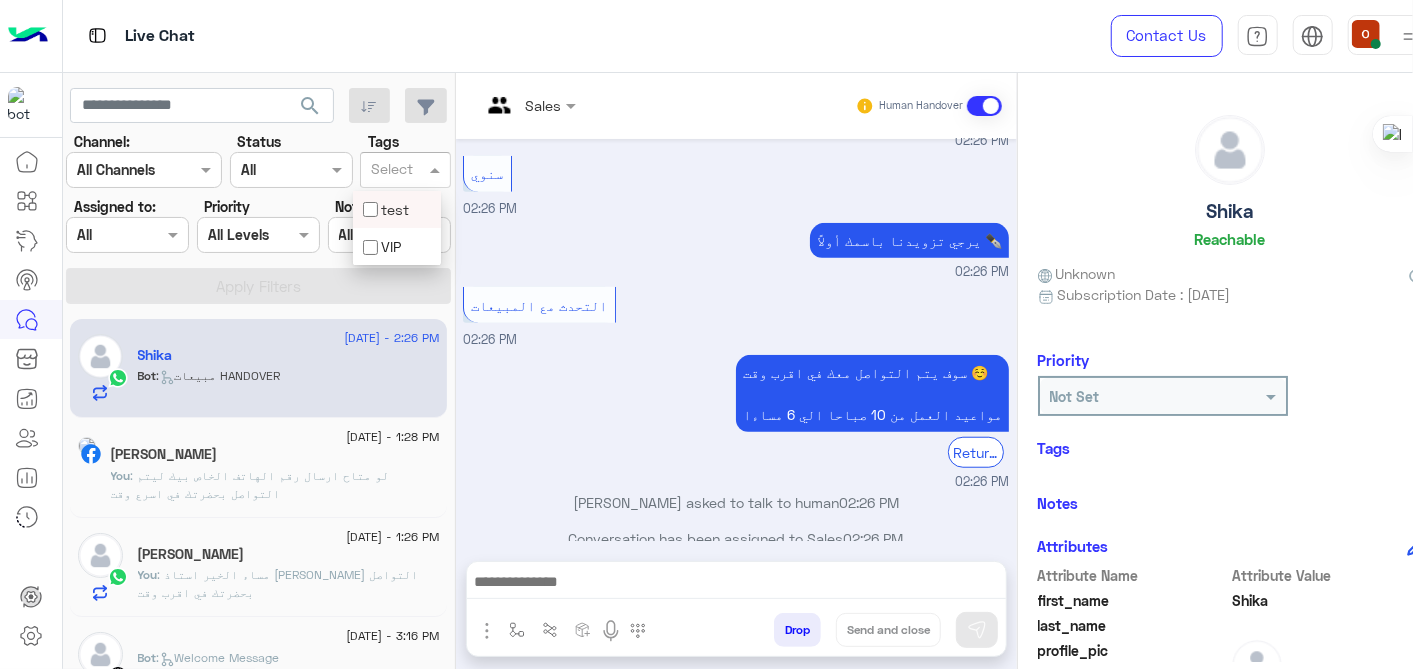 click at bounding box center [395, 171] 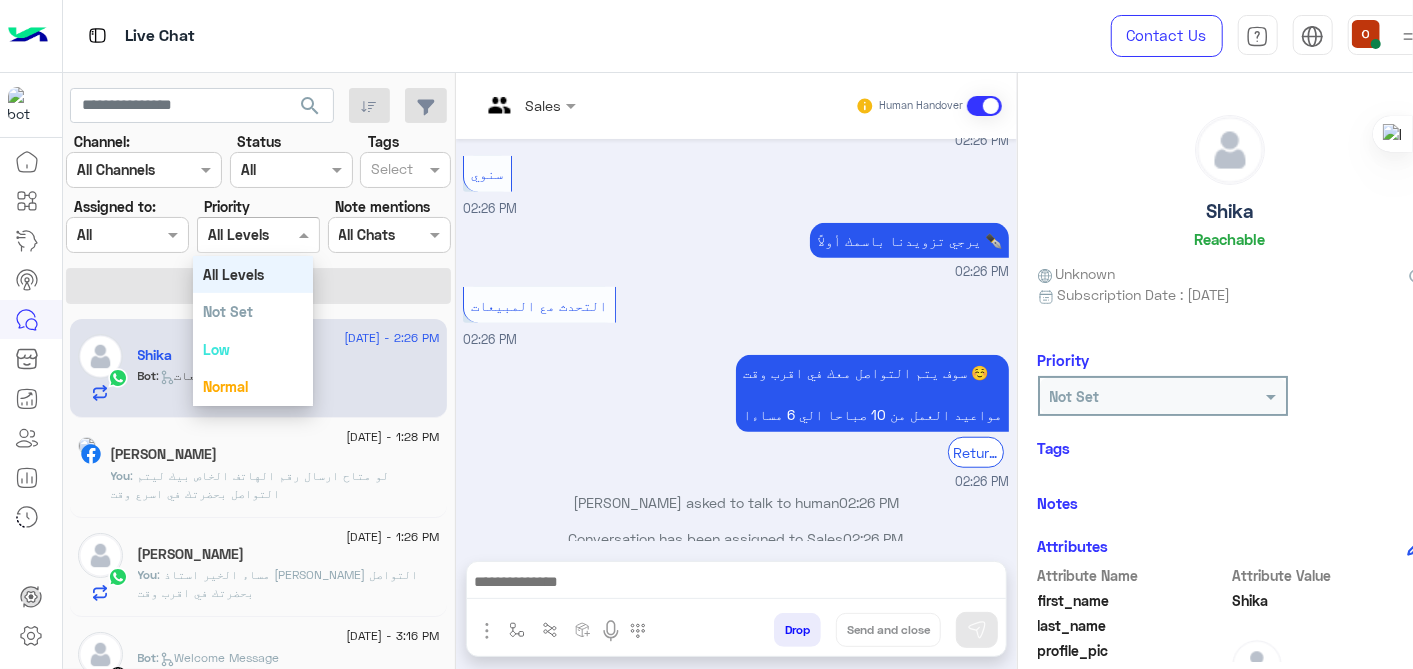 click at bounding box center (258, 234) 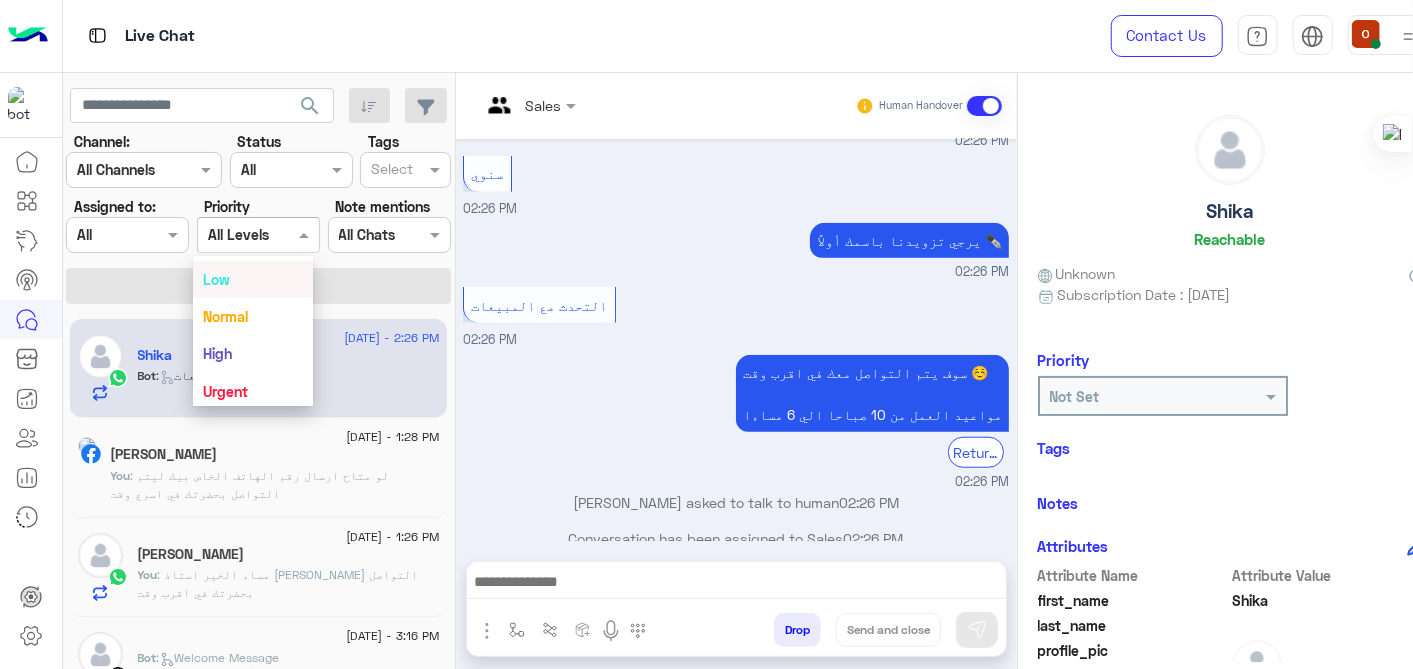 scroll, scrollTop: 74, scrollLeft: 0, axis: vertical 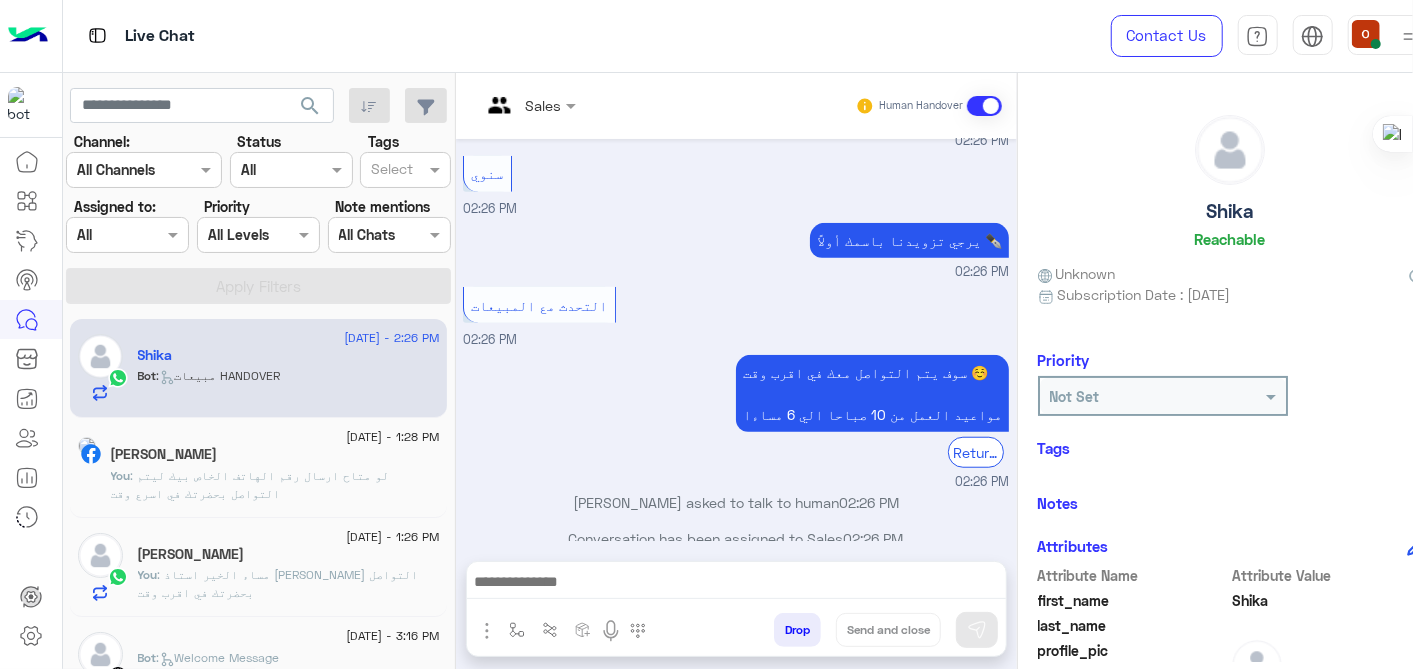 click 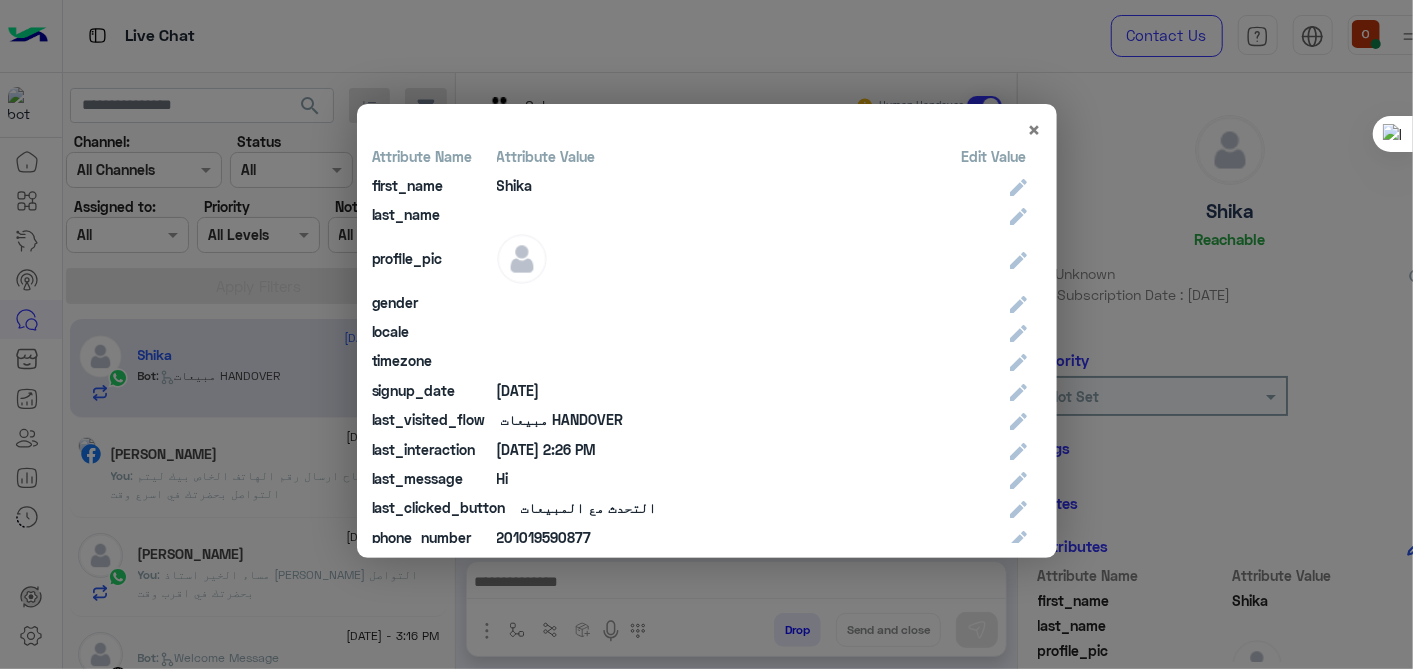 click on "× Attribute Name Attribute Value Edit Value first_name  [PERSON_NAME]  last_name    profile_pic gender    locale    timezone    signup_date  [DATE]  last_visited_flow  مبيعات HANDOVER  last_interaction  [DATE] 2:26 PM  last_message  Hi  last_clicked_button  التحدث مع المبيعات  phone_number  201019590877  ChannelId  WhatsApp  HandoverOn  true  UserId  16044_201019590877  email    last_message_sentiment  Neutral  last_message_id  wamid.HBgMMjAxMDE5NTkwODc3FQIAEhggRTkxMjNCMTE0QjJCRUE5MjVDMUI0RjFGMjdGRTA2MkEA  user_name  [PERSON_NAME]  phone_num  01123456789  wellcomemsg  1" 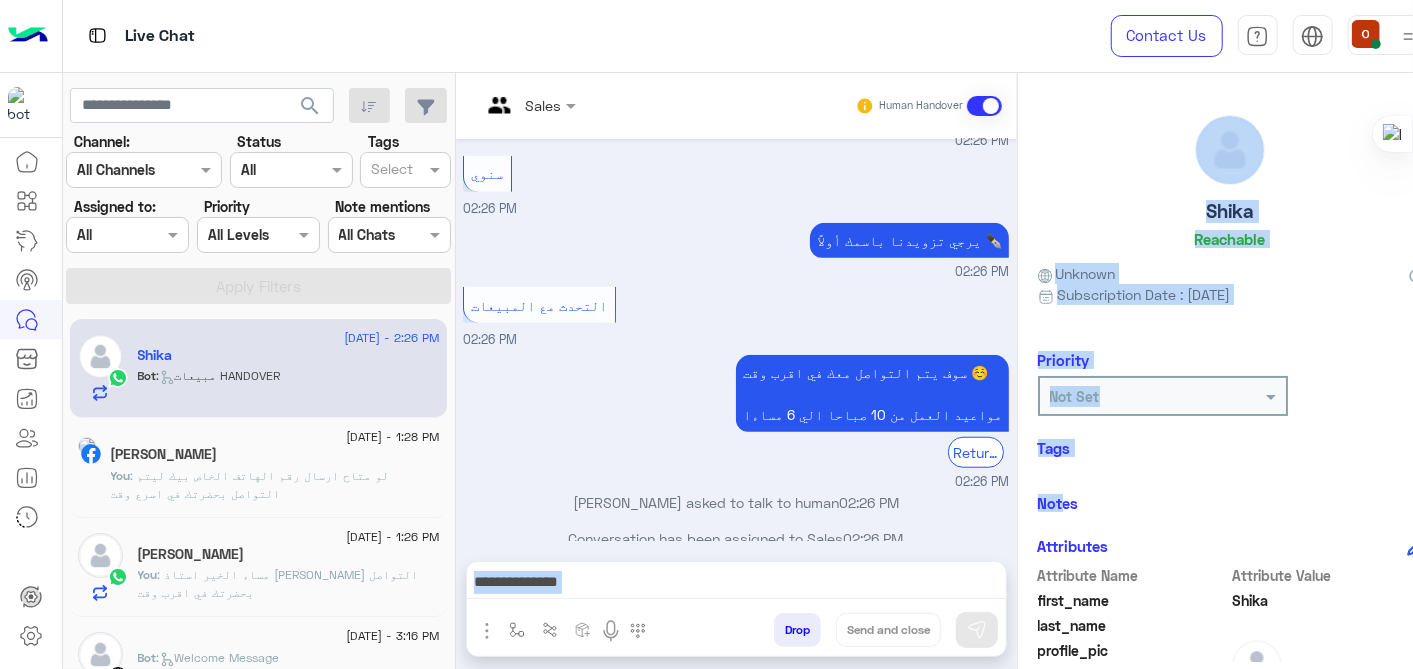 drag, startPoint x: 899, startPoint y: 557, endPoint x: 1044, endPoint y: 502, distance: 155.08063 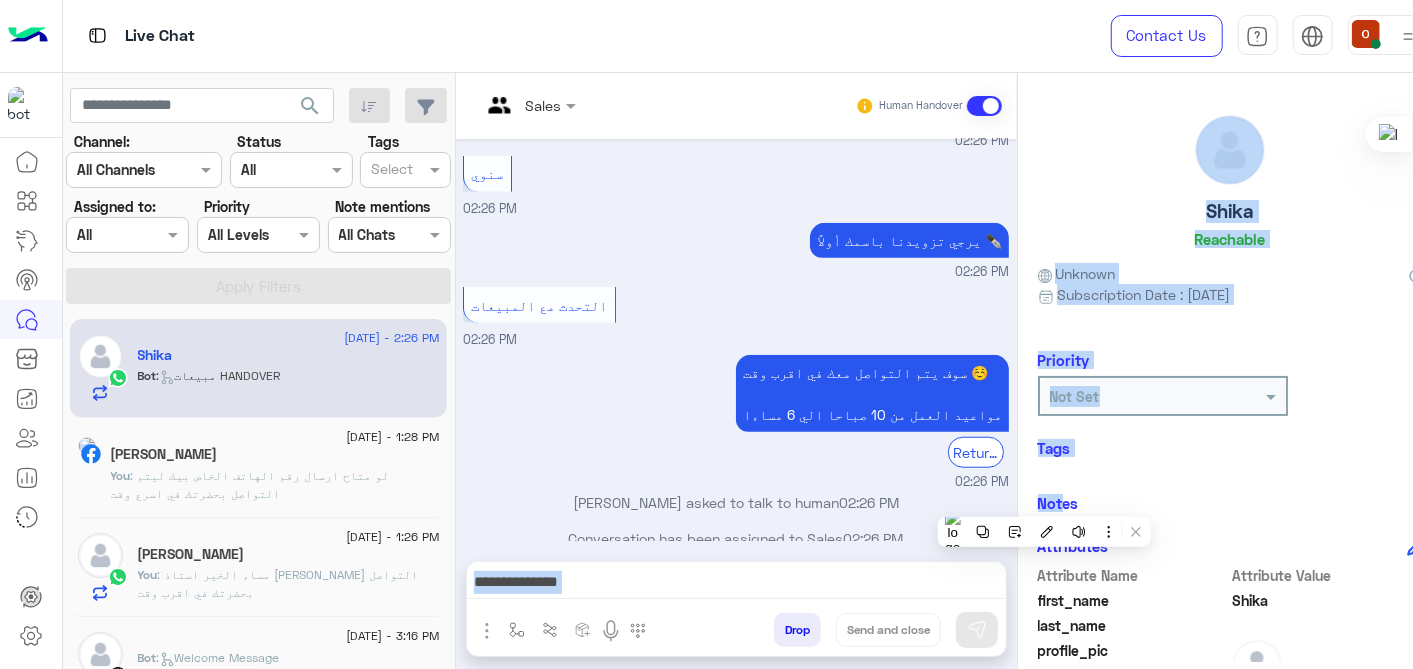 click on "Notes" 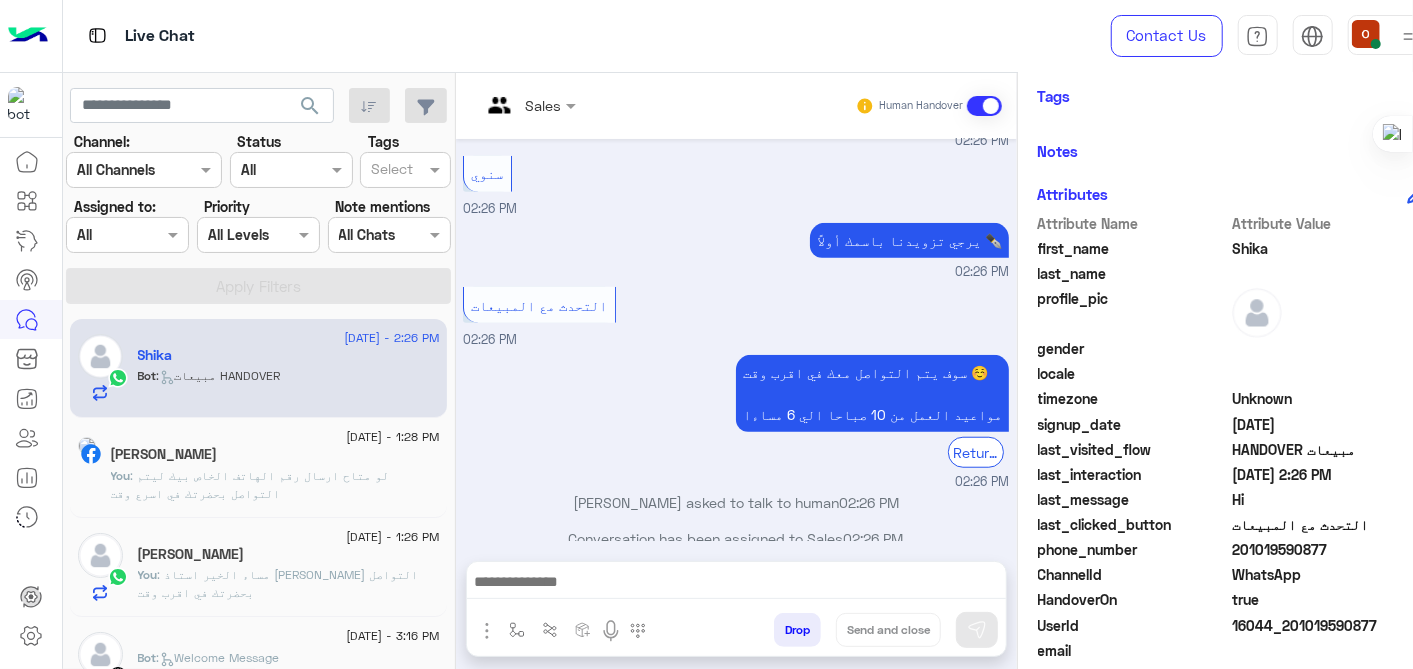scroll, scrollTop: 423, scrollLeft: 0, axis: vertical 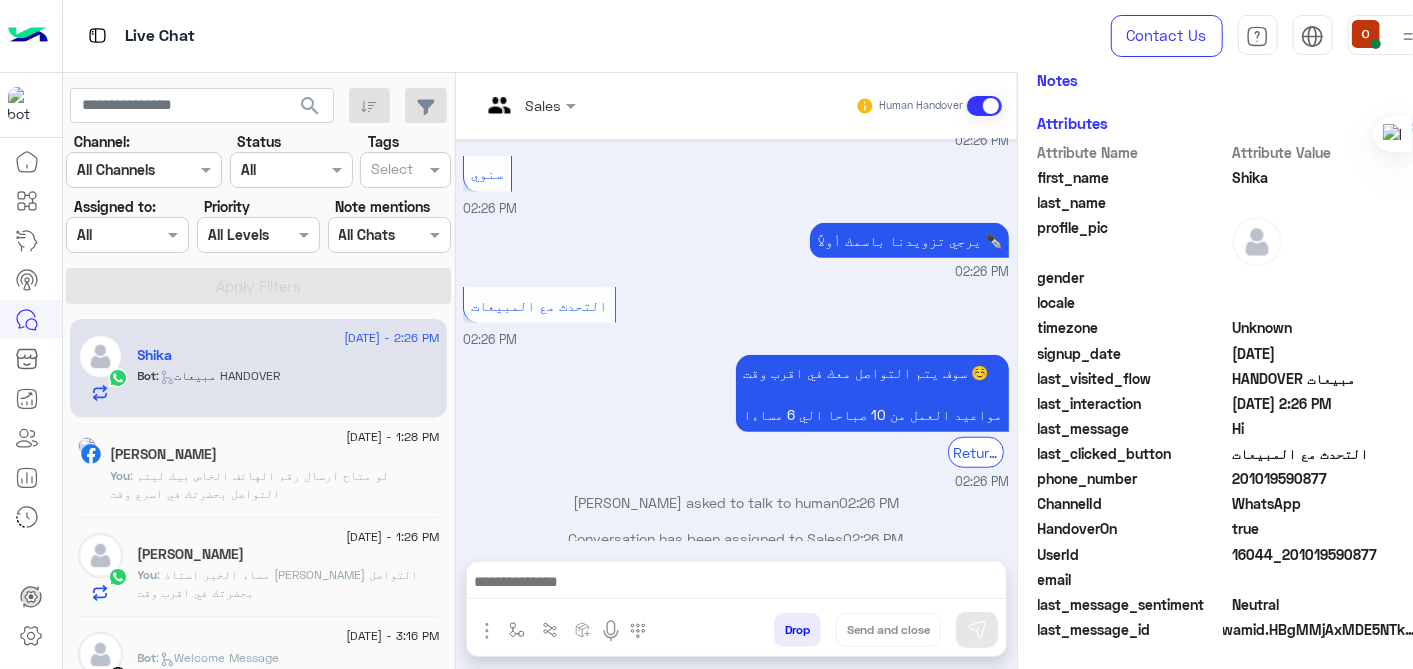 click on "16044_201019590877" 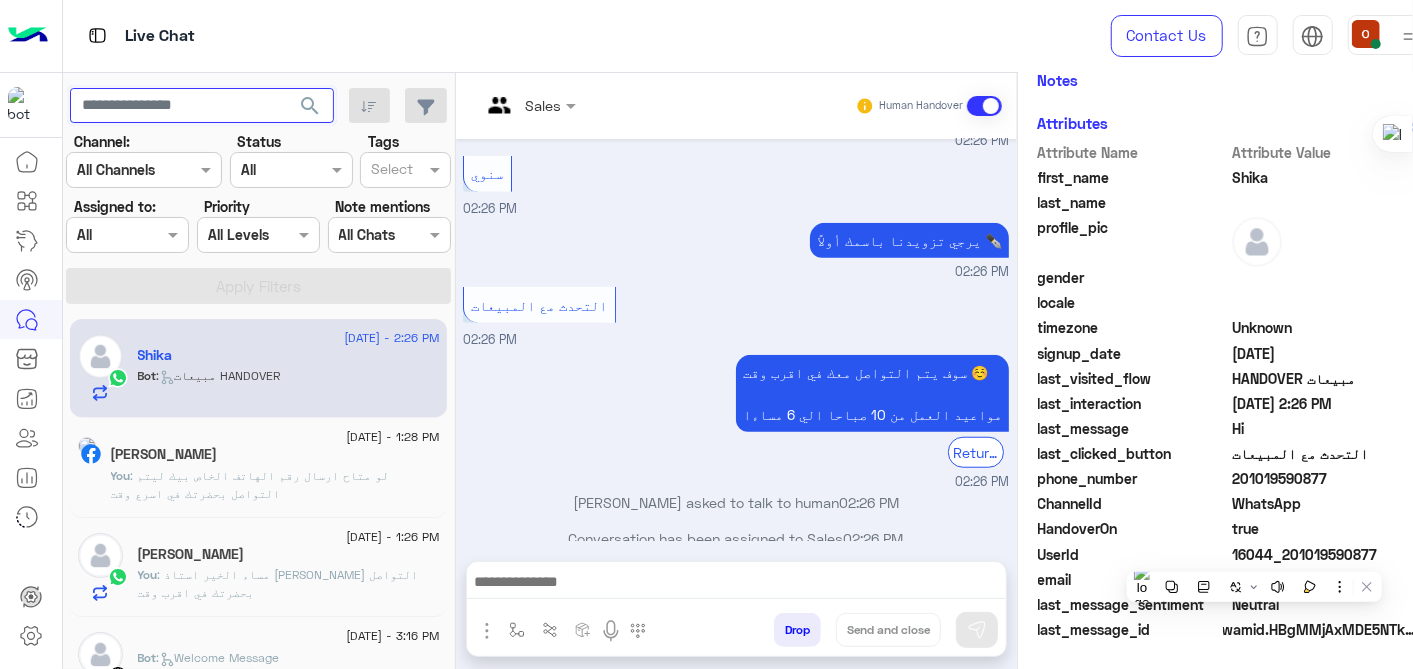click at bounding box center [202, 106] 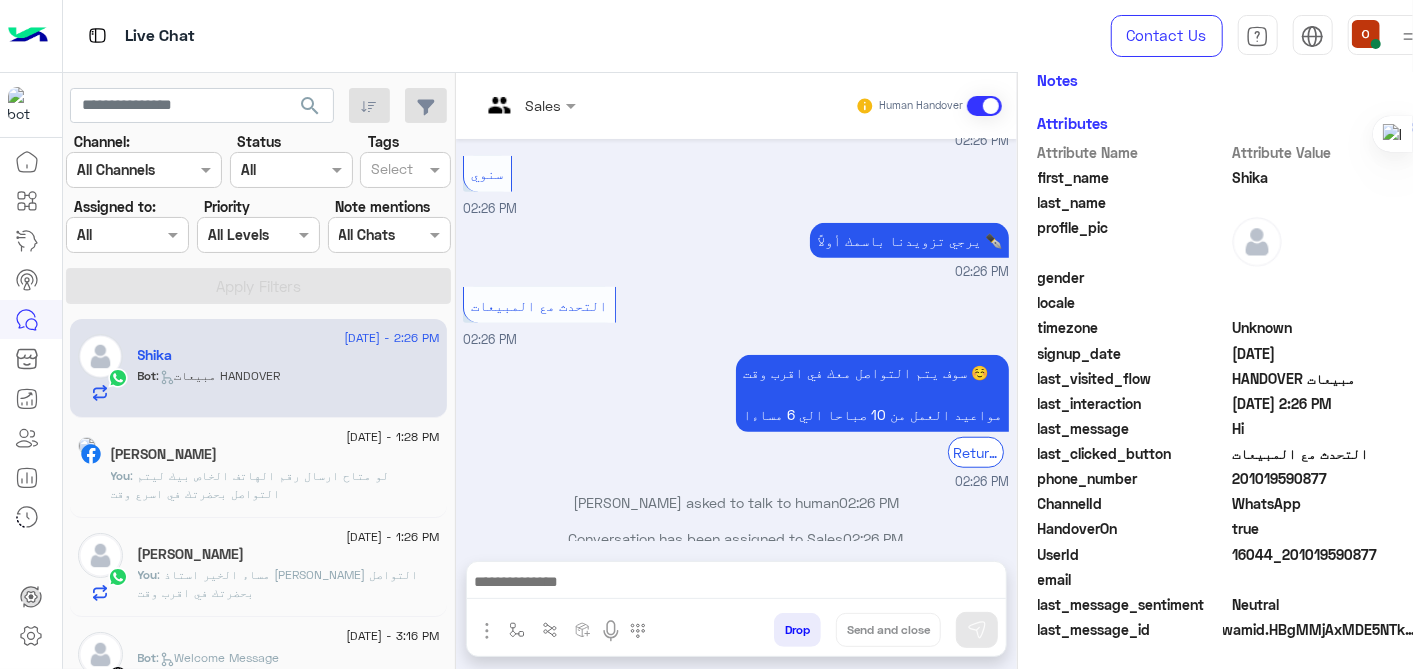 click on "16044_201019590877" 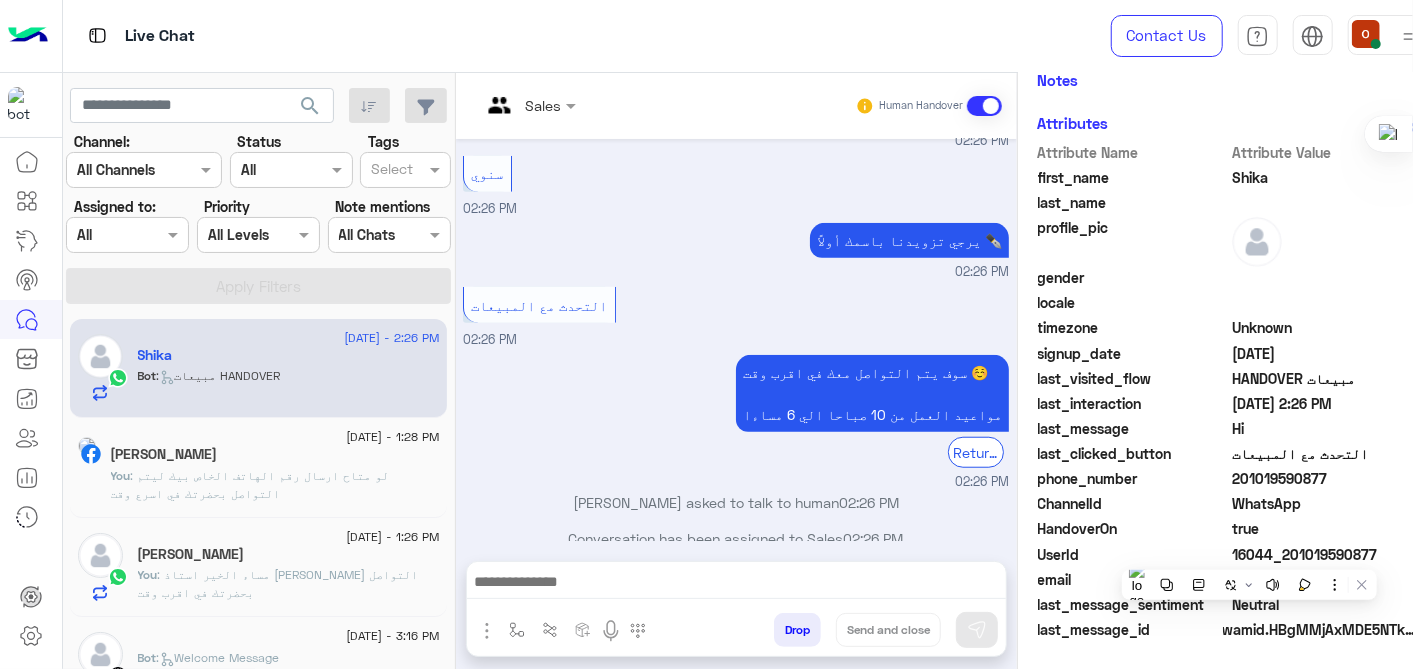 click on "16044_201019590877" 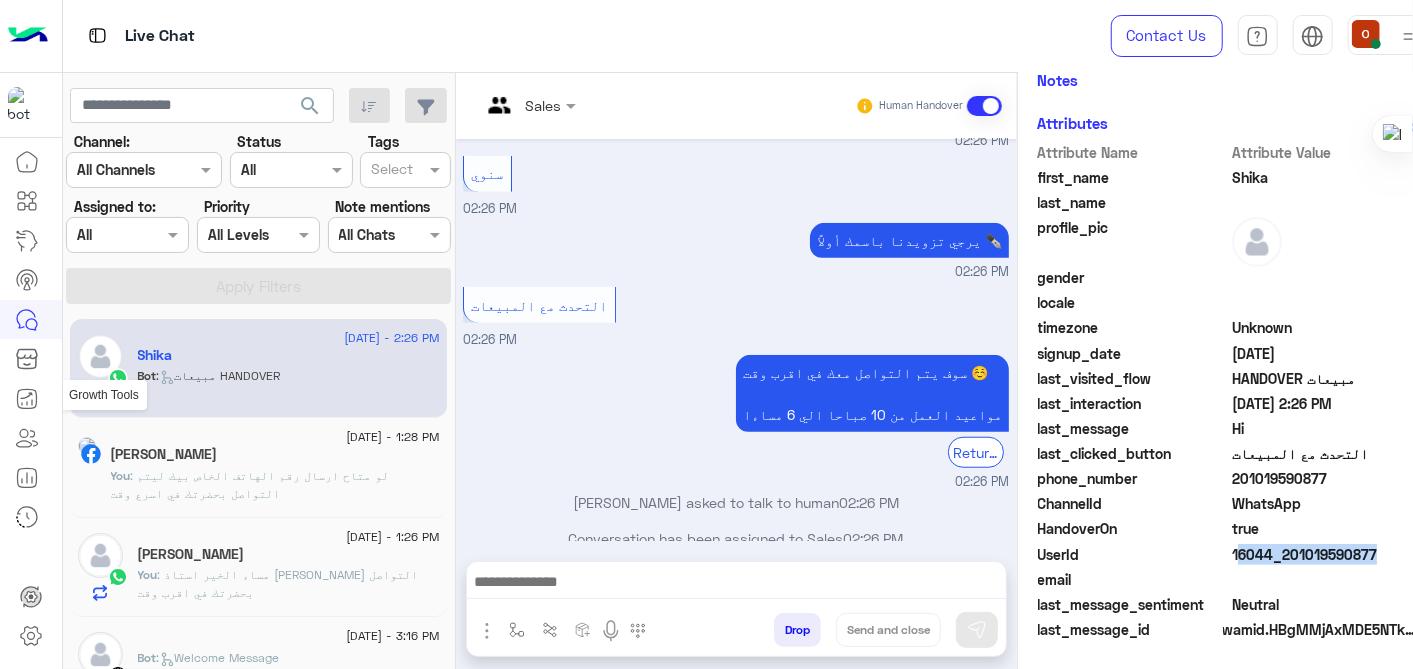click 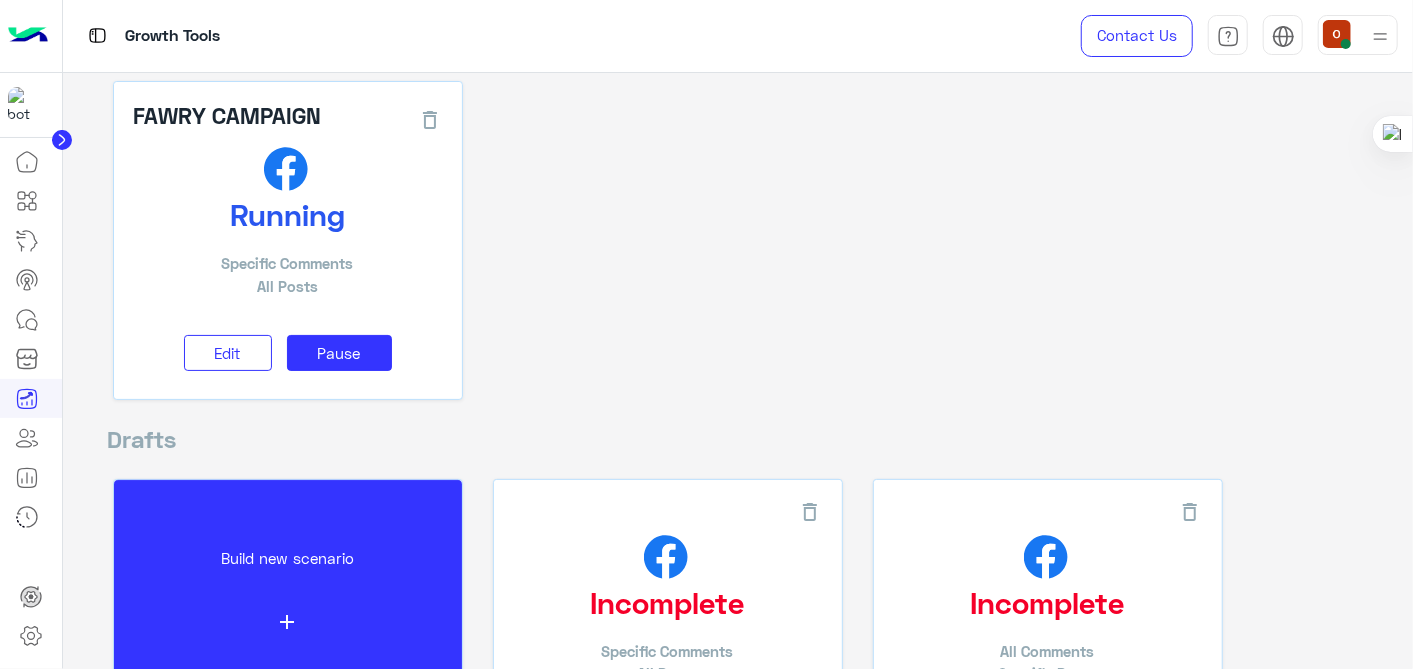 scroll, scrollTop: 79, scrollLeft: 0, axis: vertical 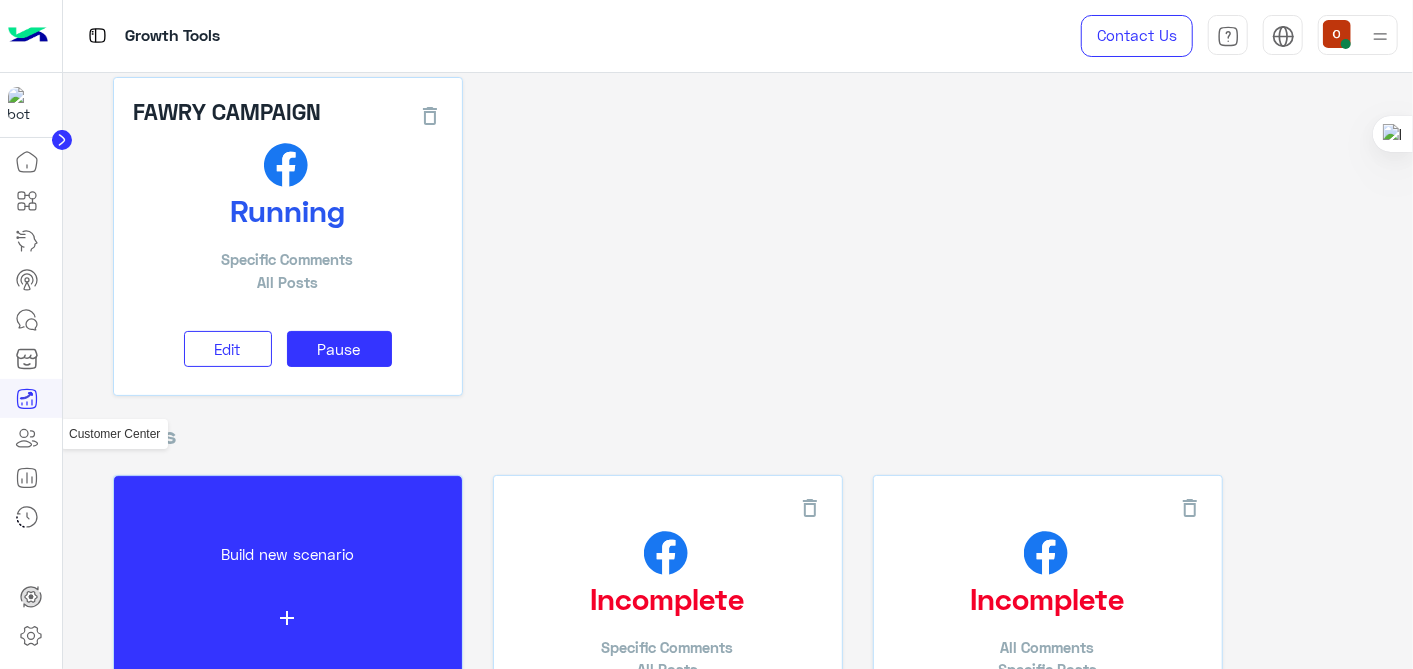 click at bounding box center [27, 438] 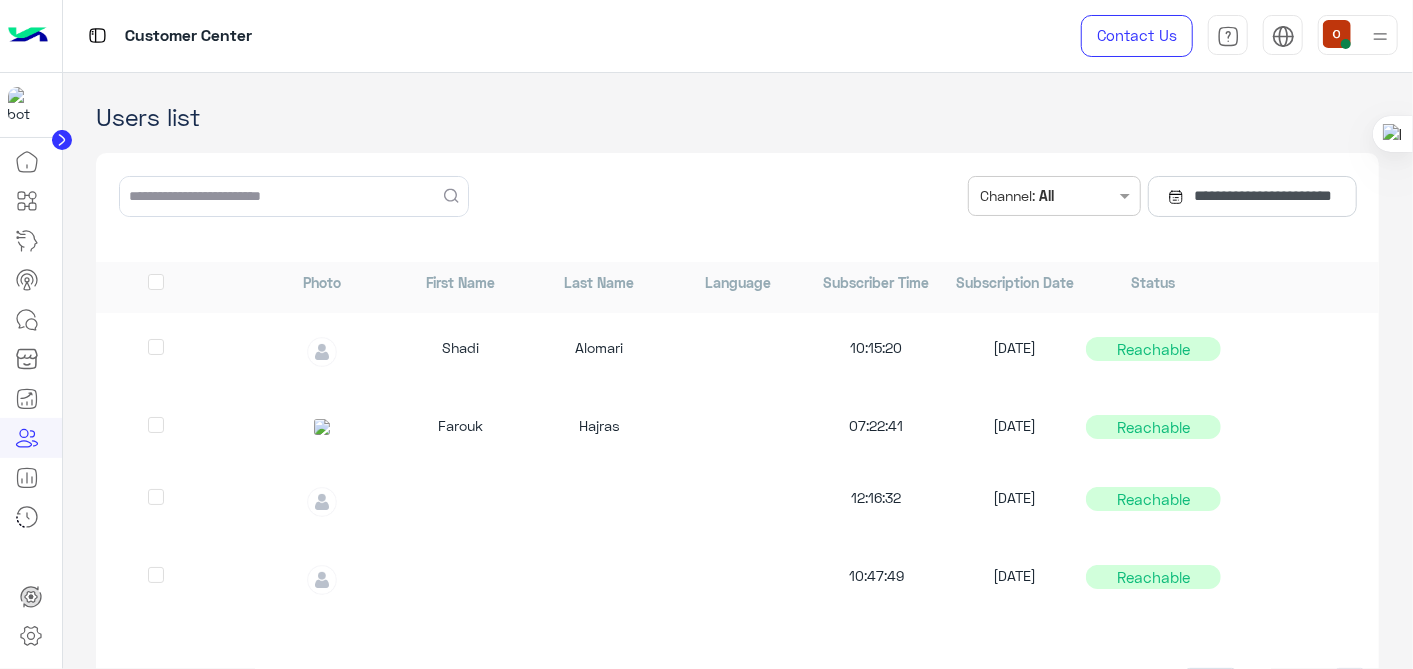scroll, scrollTop: 0, scrollLeft: 0, axis: both 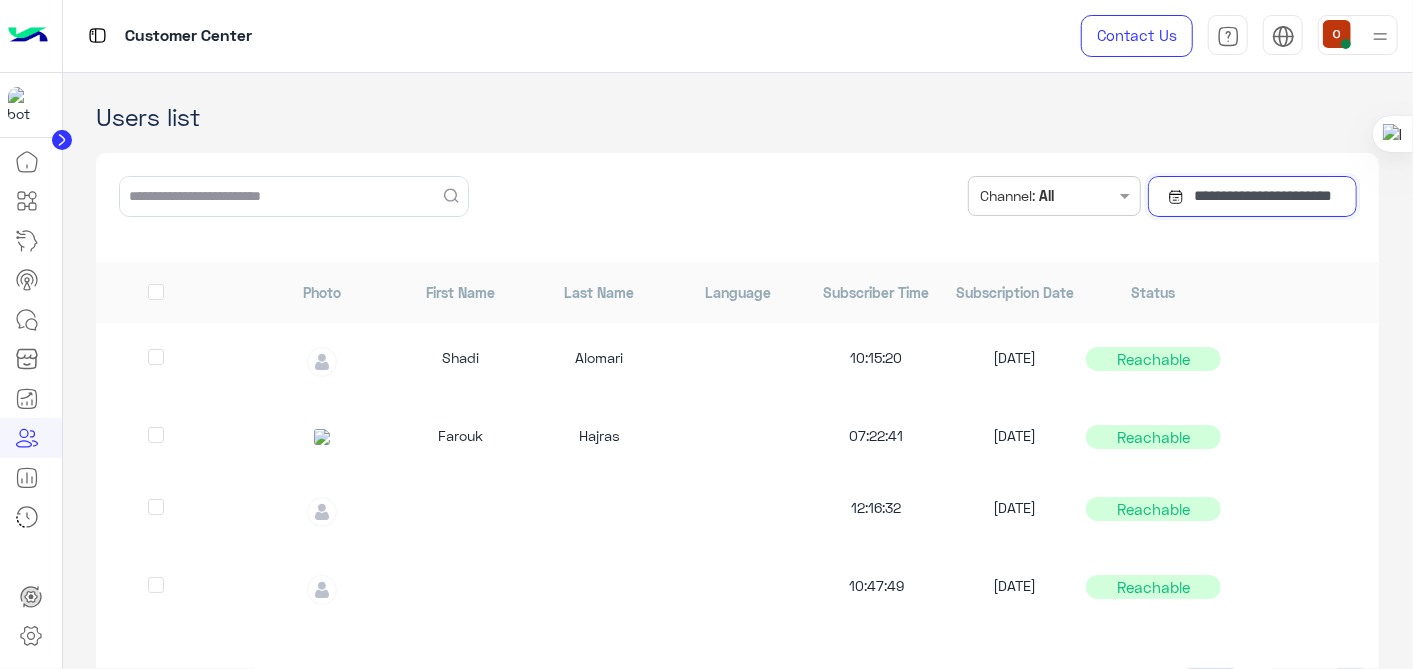 click on "**********" 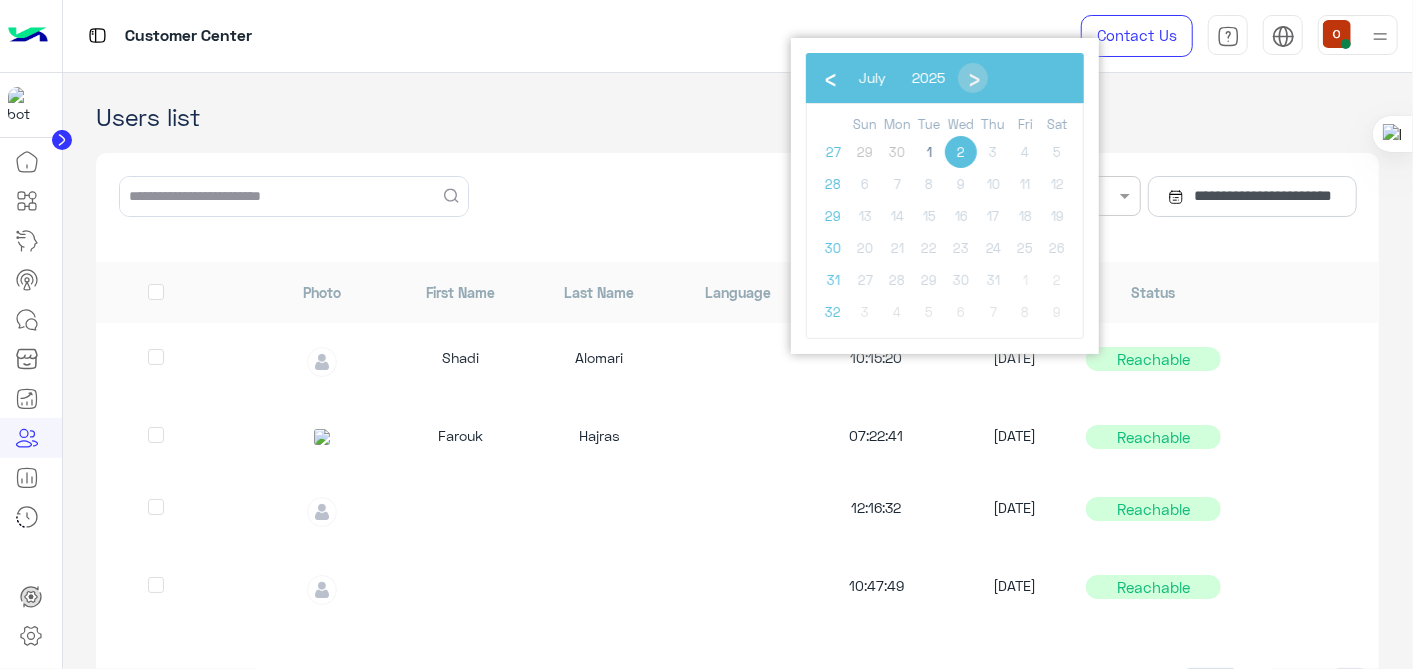 click on "Users list" 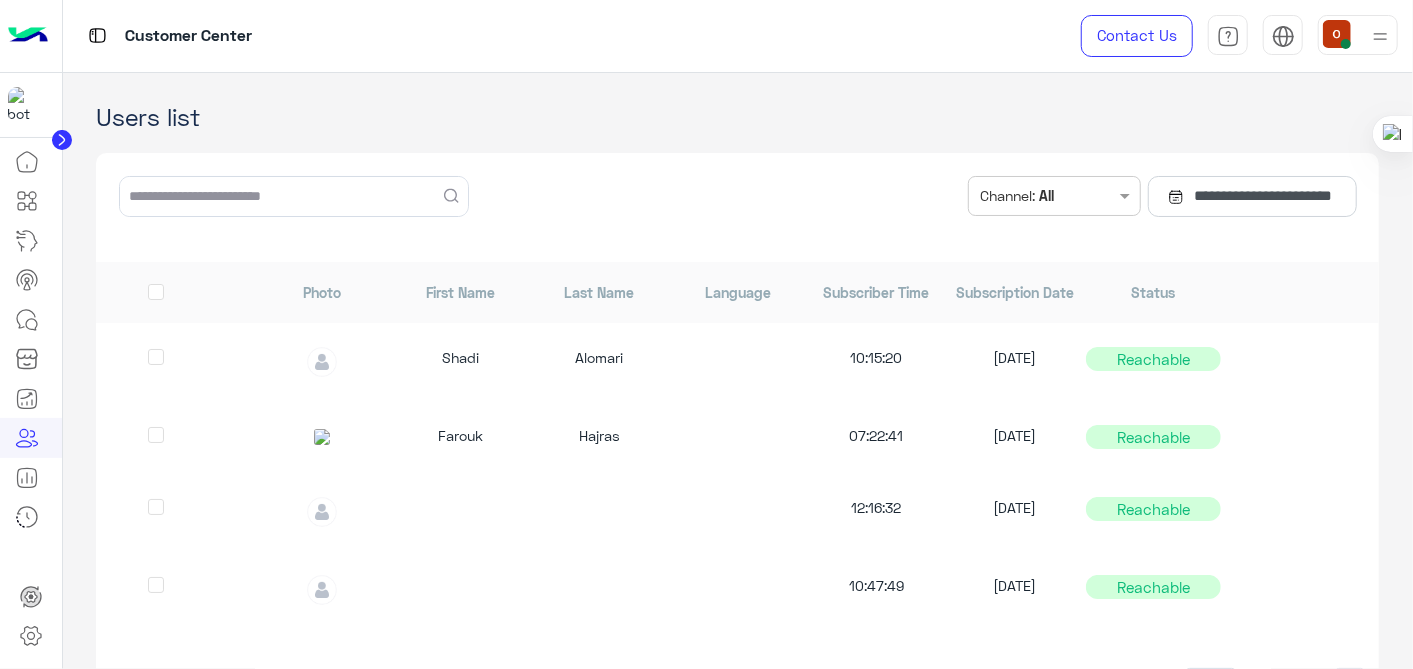 scroll, scrollTop: 54, scrollLeft: 0, axis: vertical 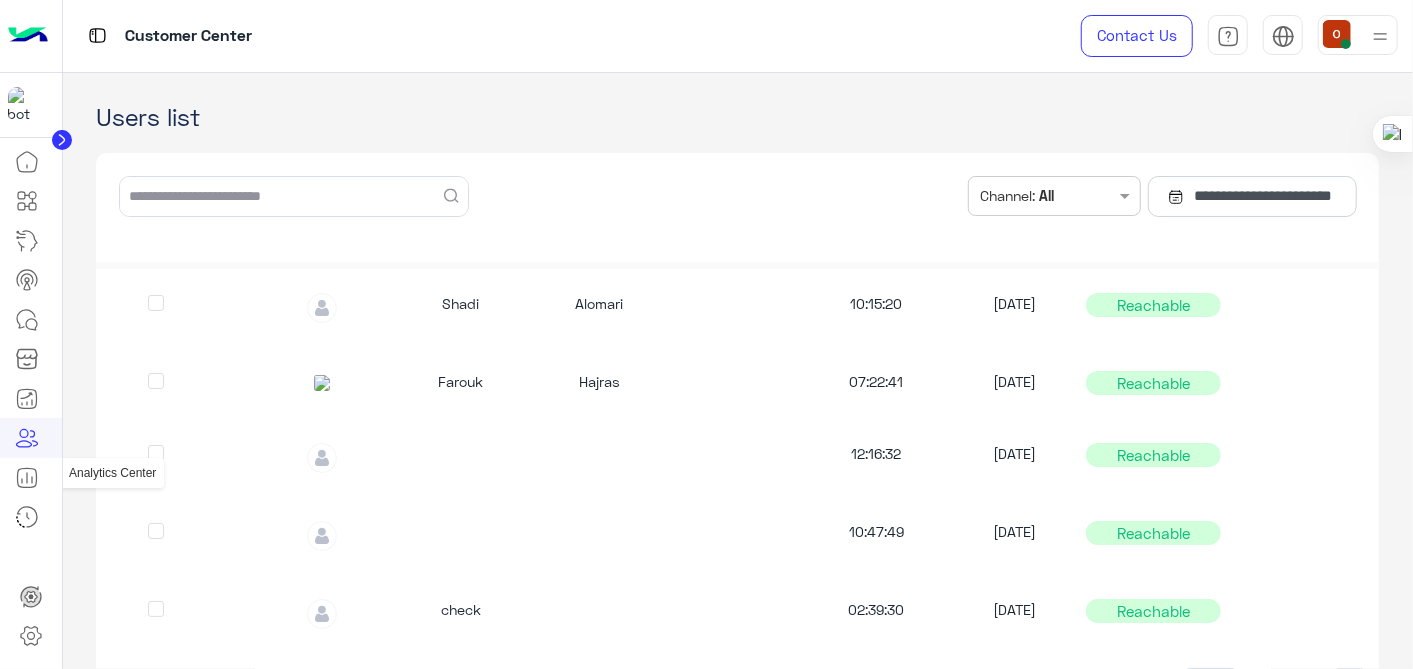click 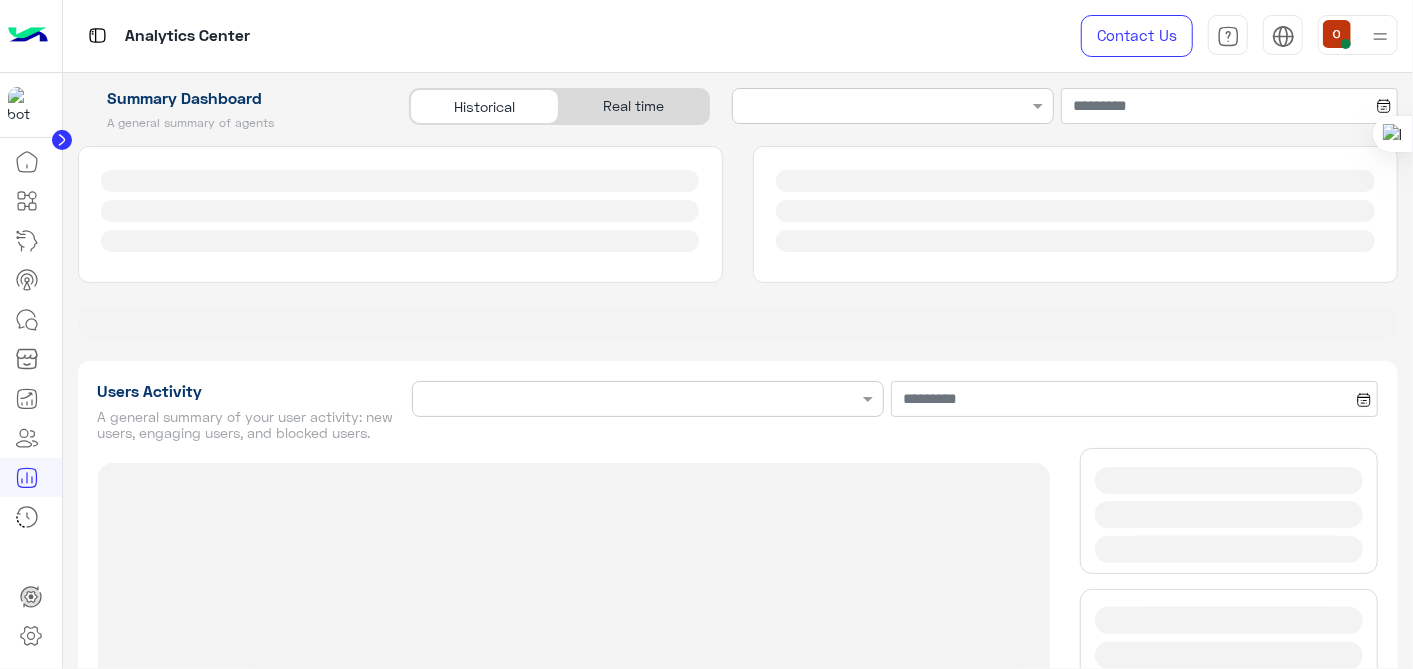 type on "**********" 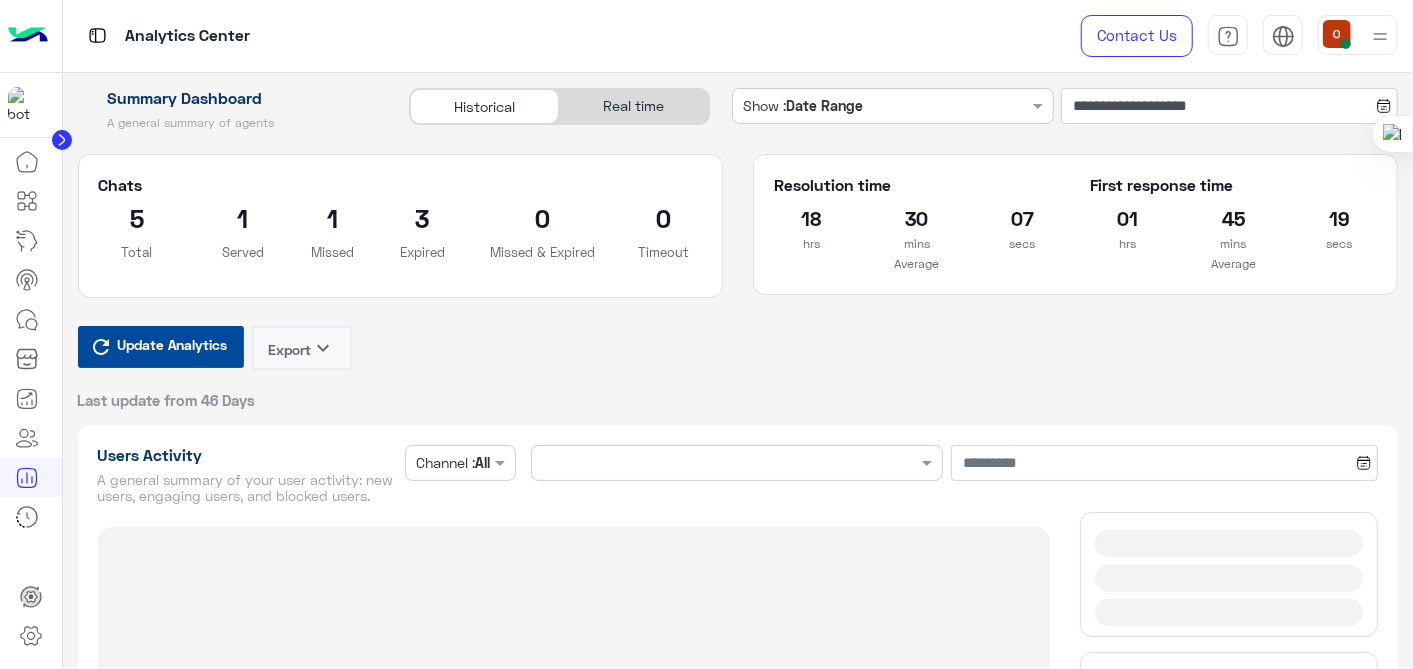 type on "**********" 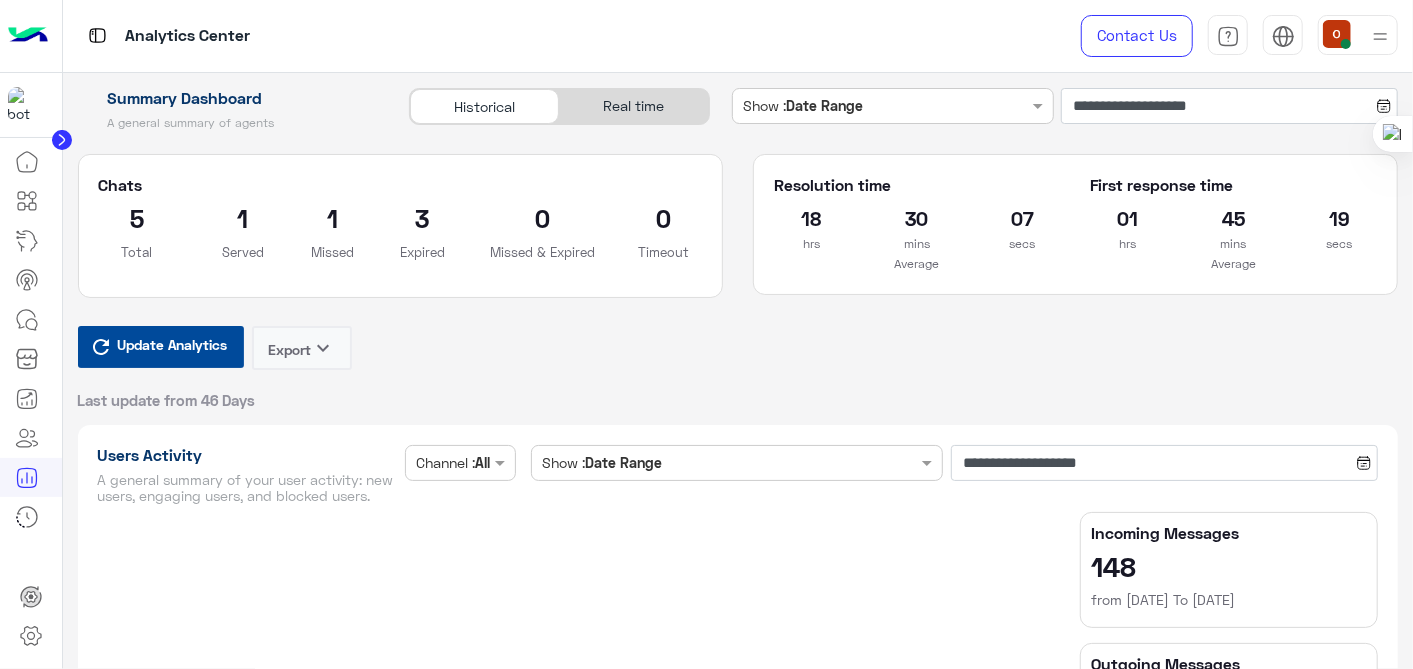 type on "**********" 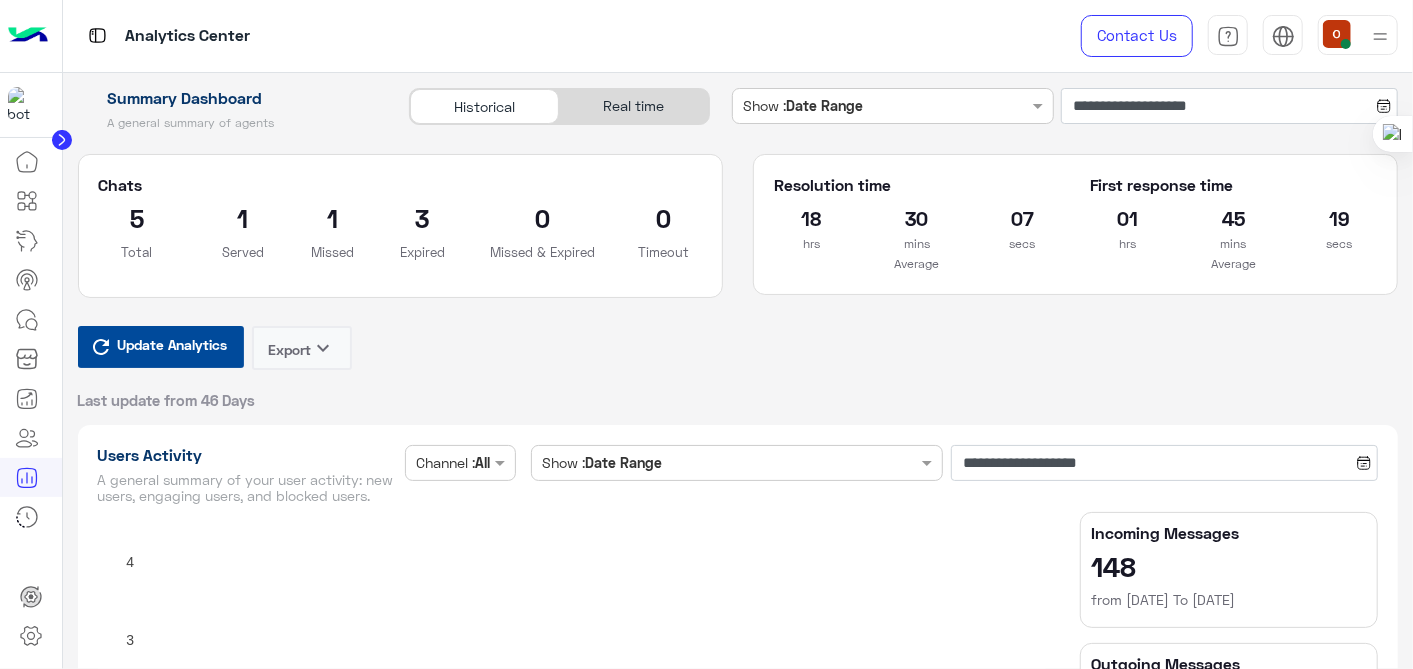 type on "**********" 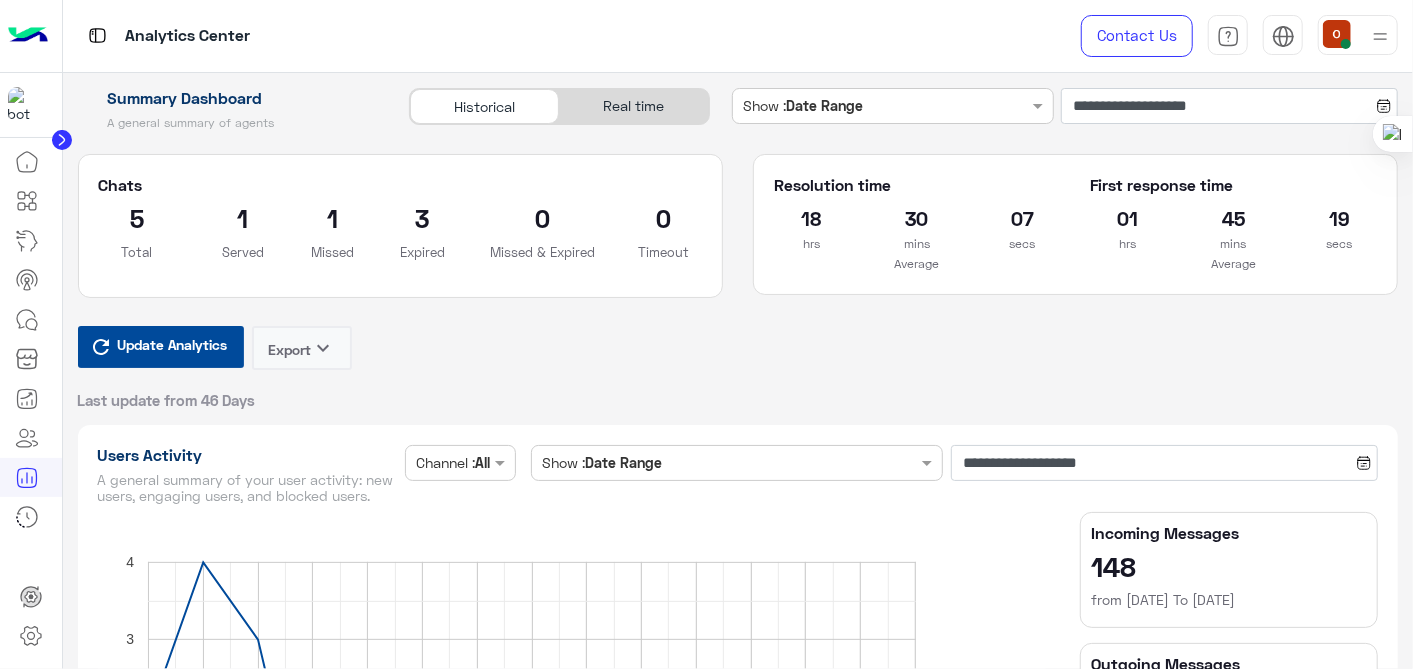 type on "**********" 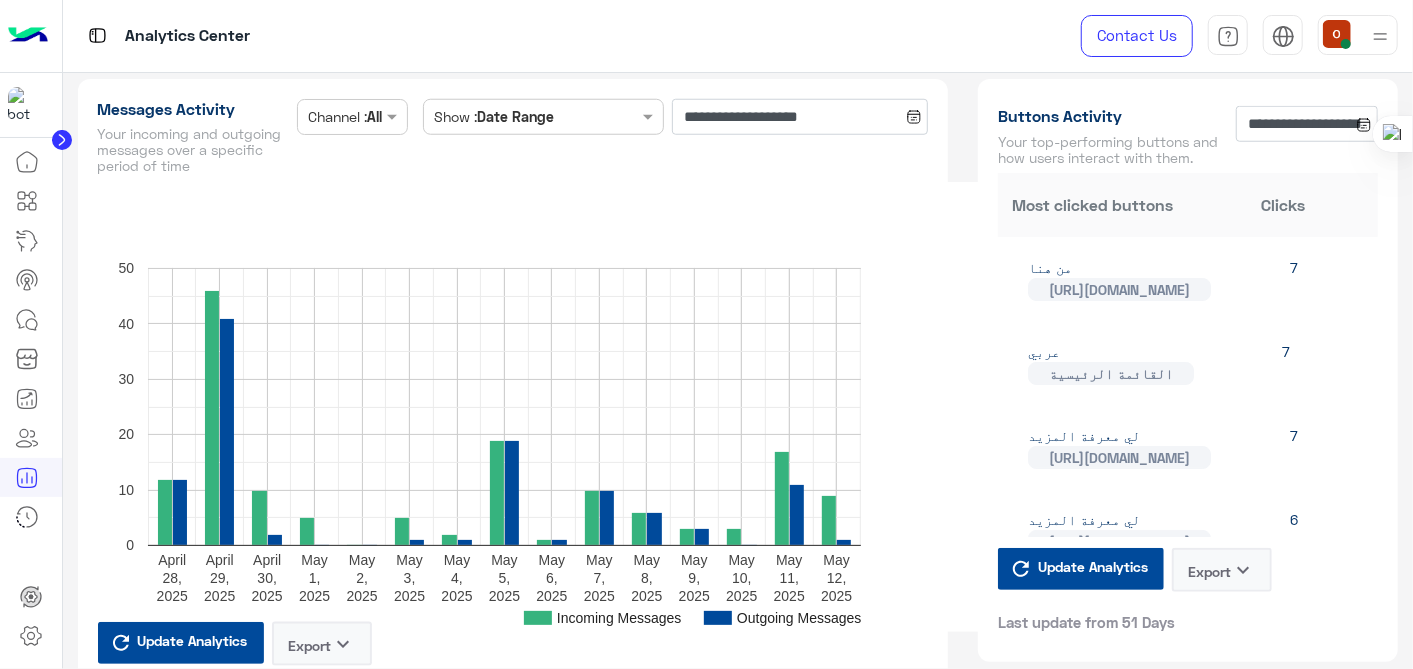 scroll, scrollTop: 1063, scrollLeft: 0, axis: vertical 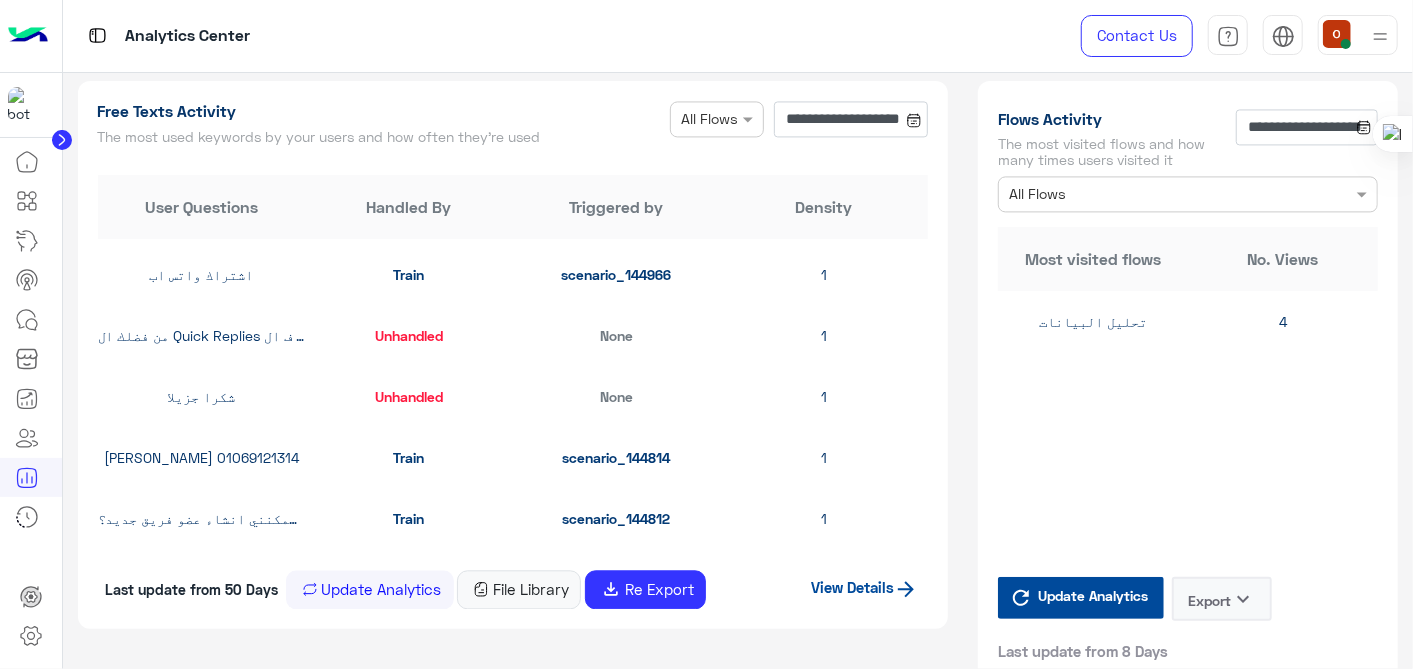 click on "**********" 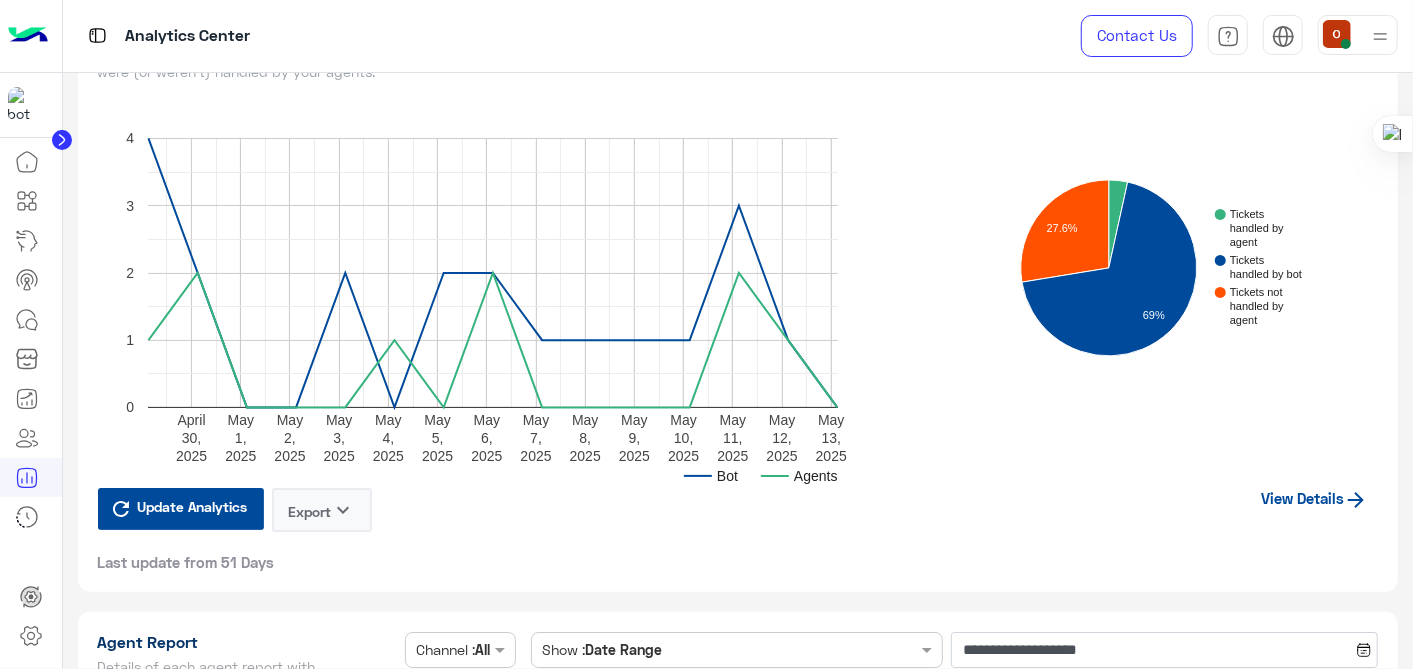 scroll, scrollTop: 3780, scrollLeft: 0, axis: vertical 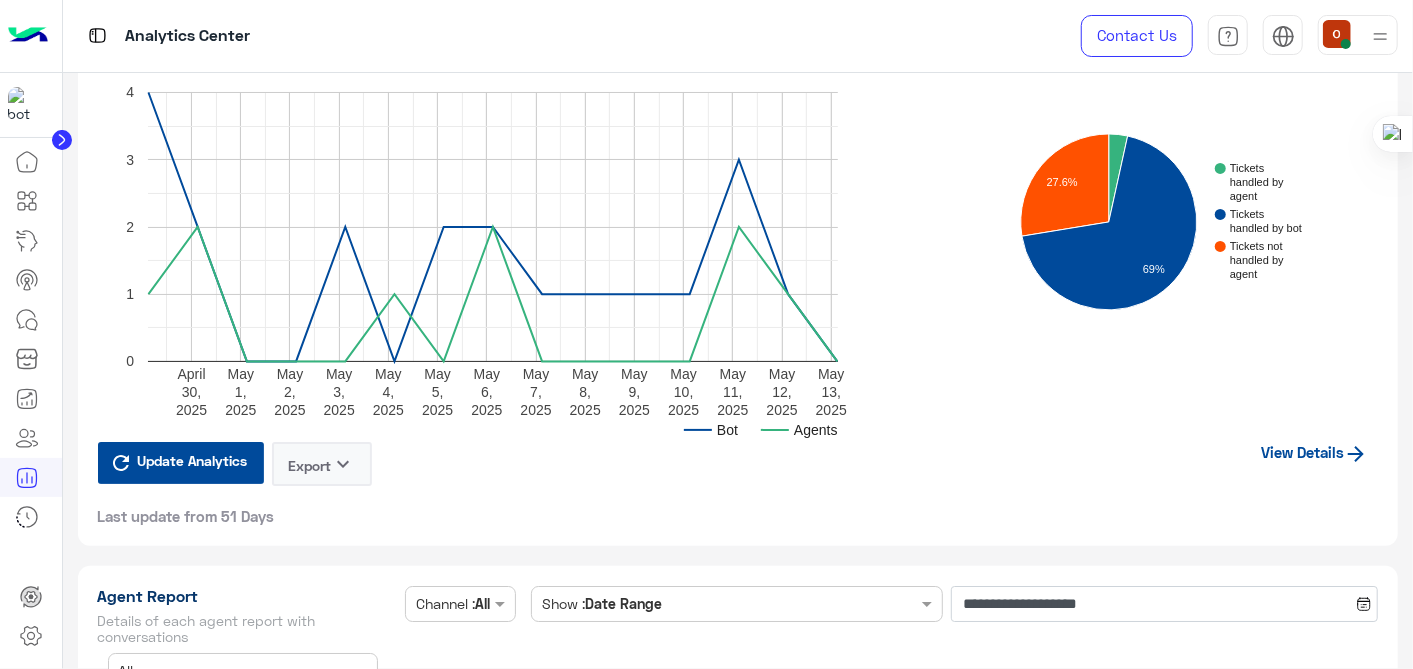 click on "View Details" 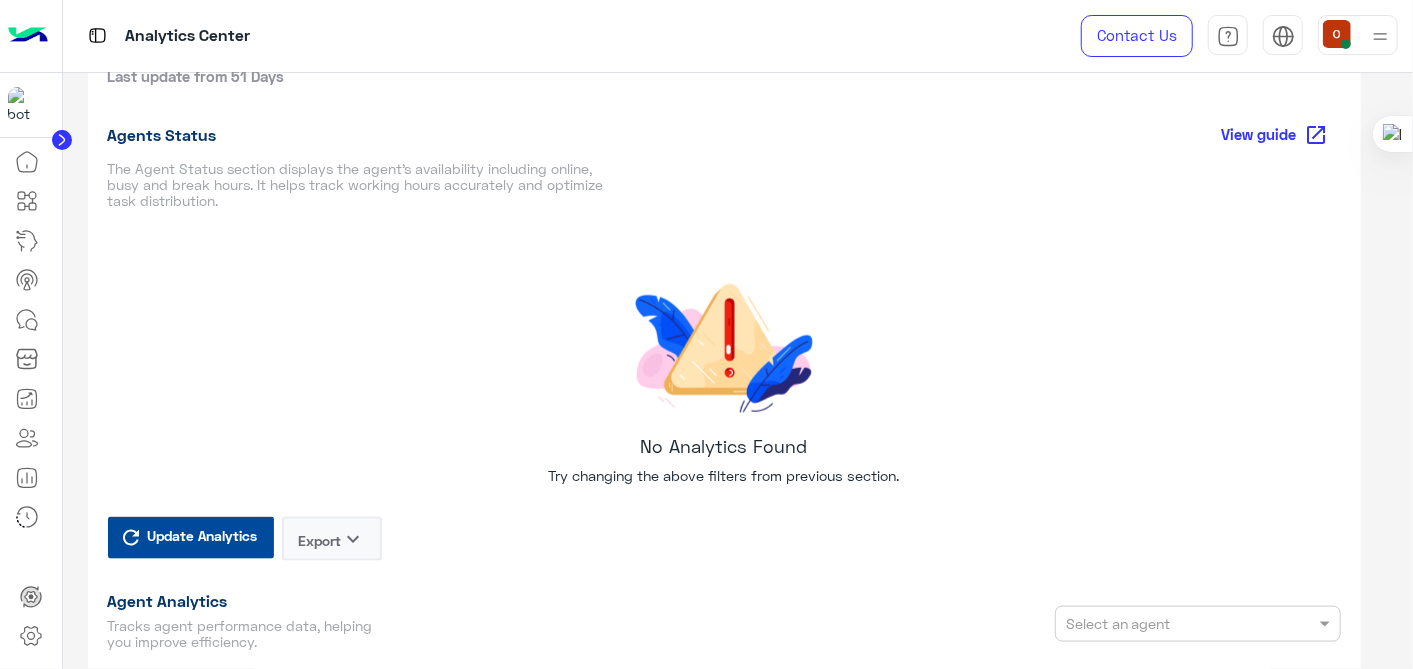 scroll, scrollTop: 1184, scrollLeft: 0, axis: vertical 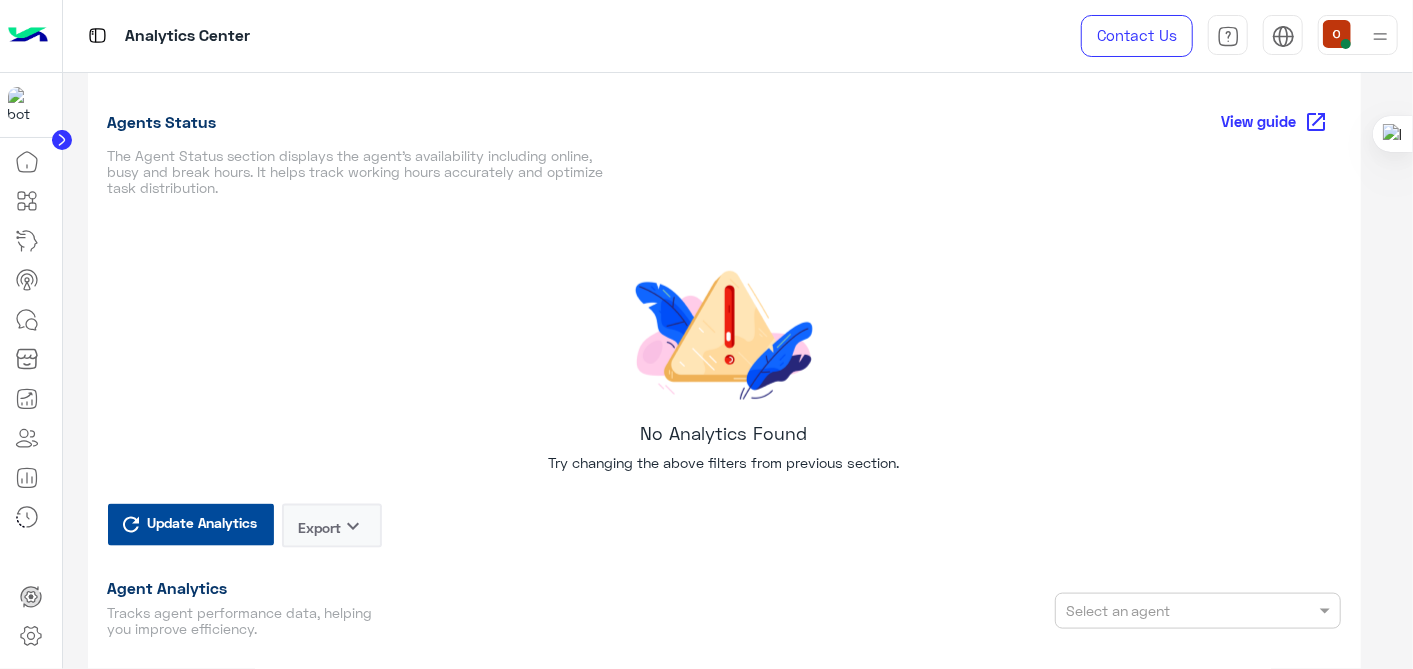 click 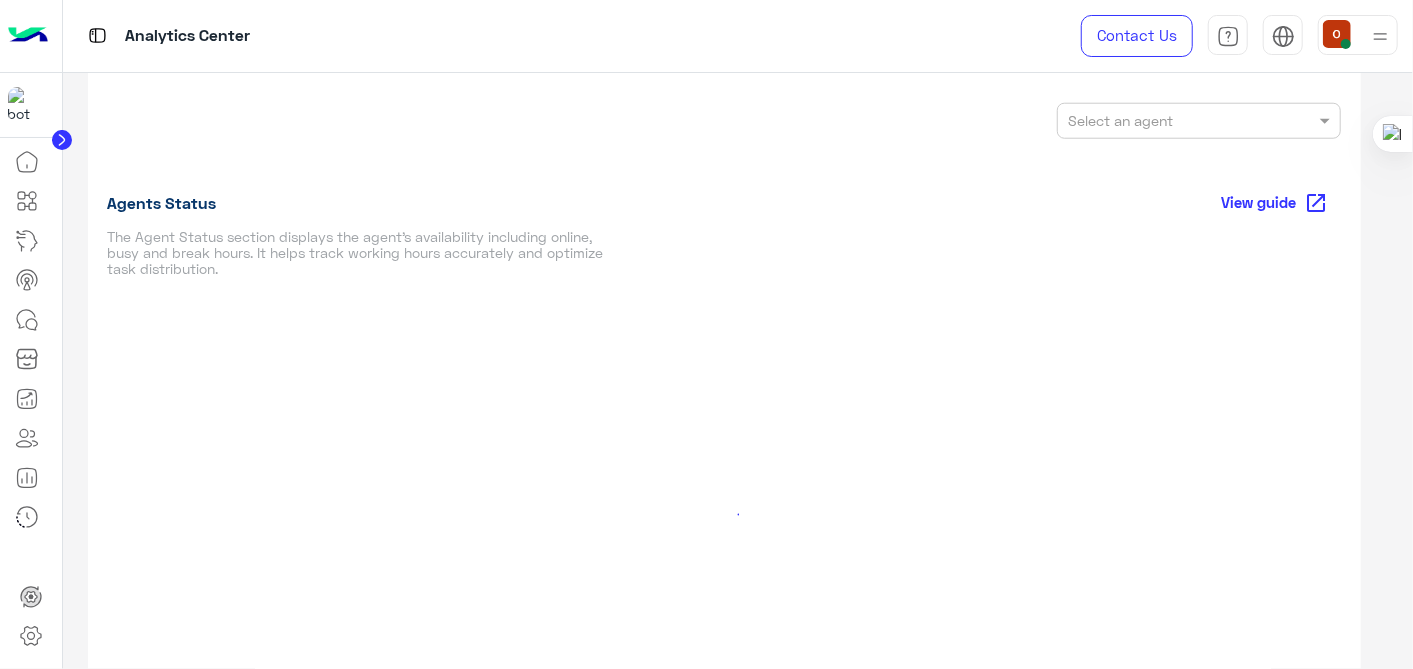click at bounding box center (1358, 35) 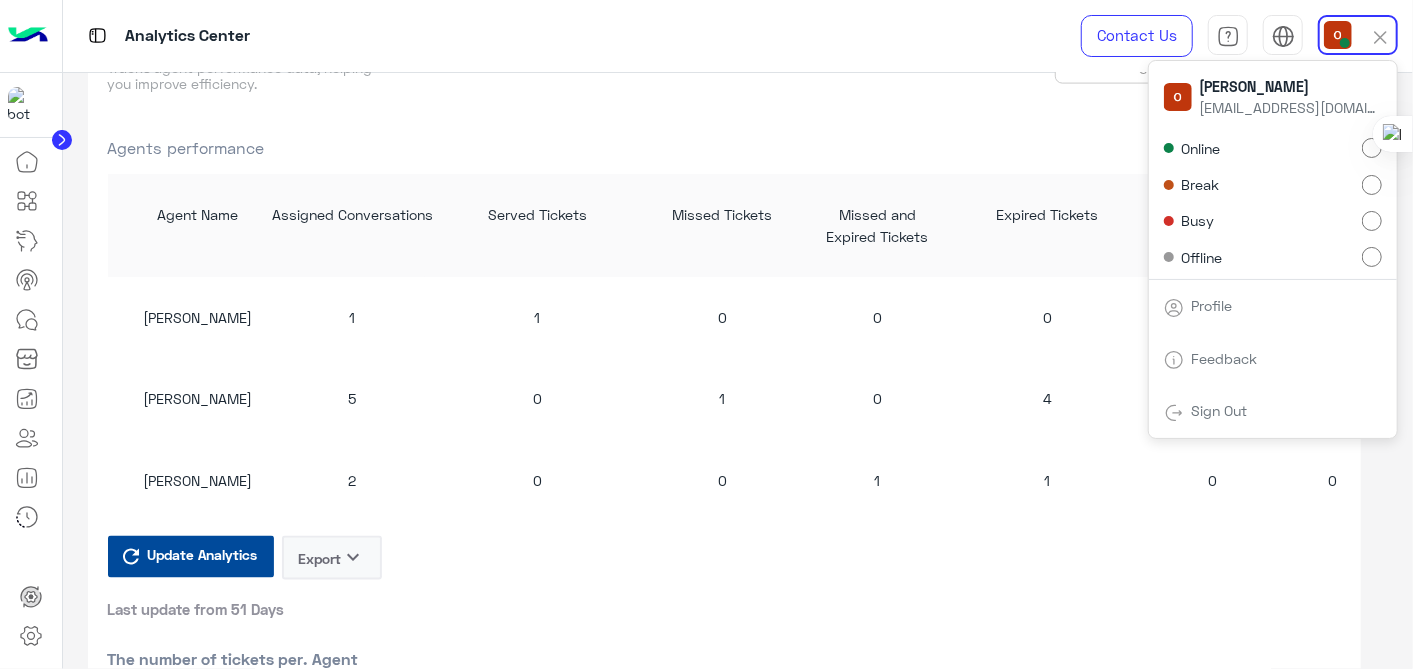 scroll, scrollTop: 1686, scrollLeft: 0, axis: vertical 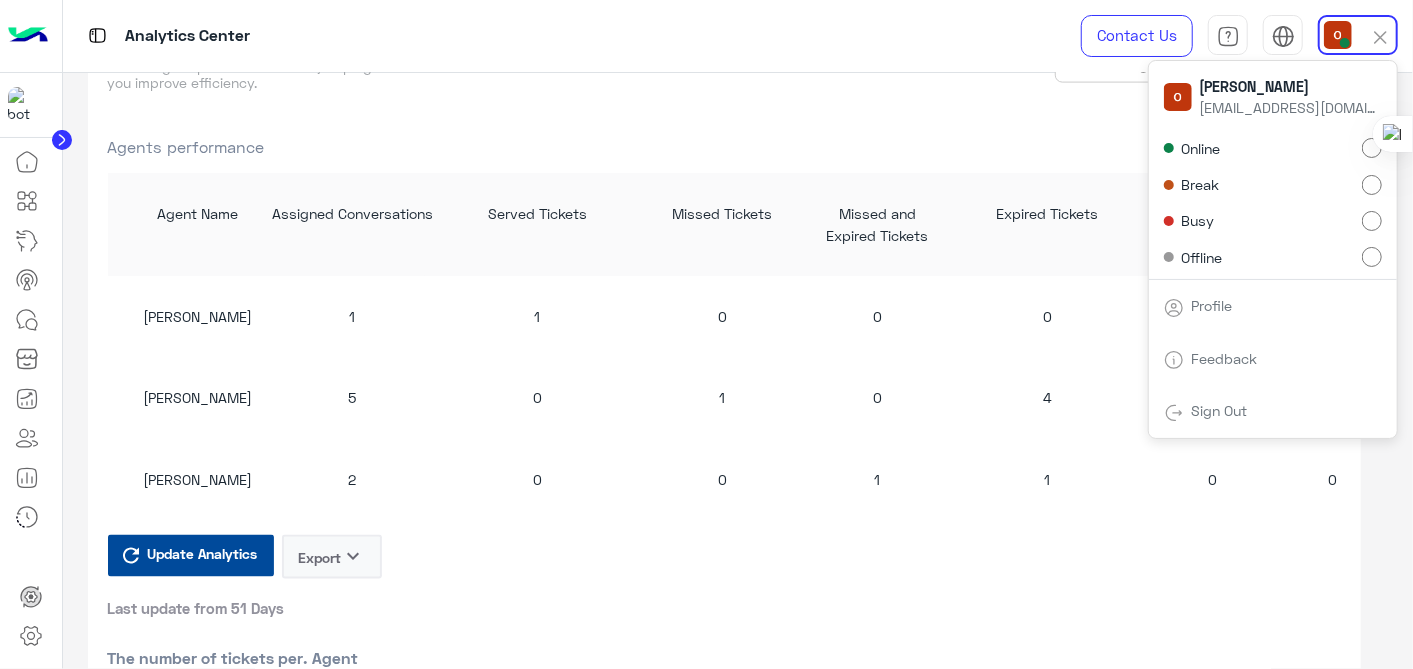 click on "Agents performance  View guide  open_in_new" 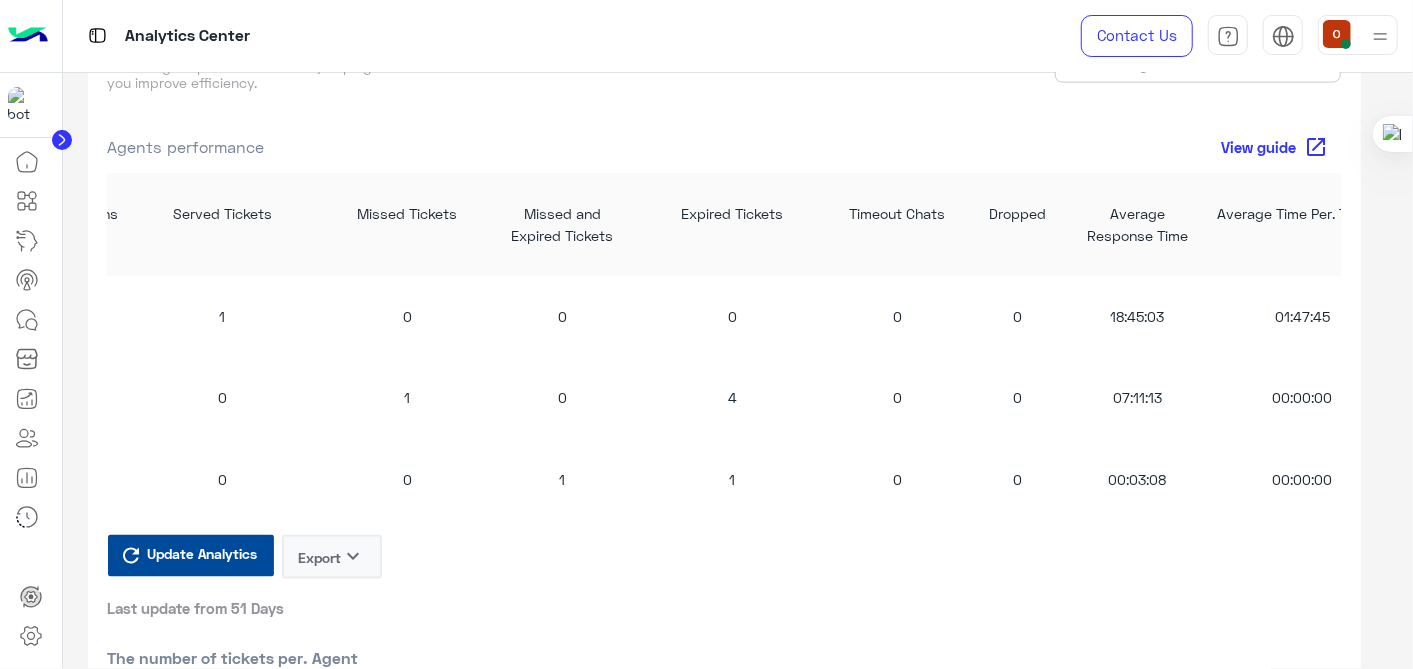 scroll, scrollTop: 0, scrollLeft: 0, axis: both 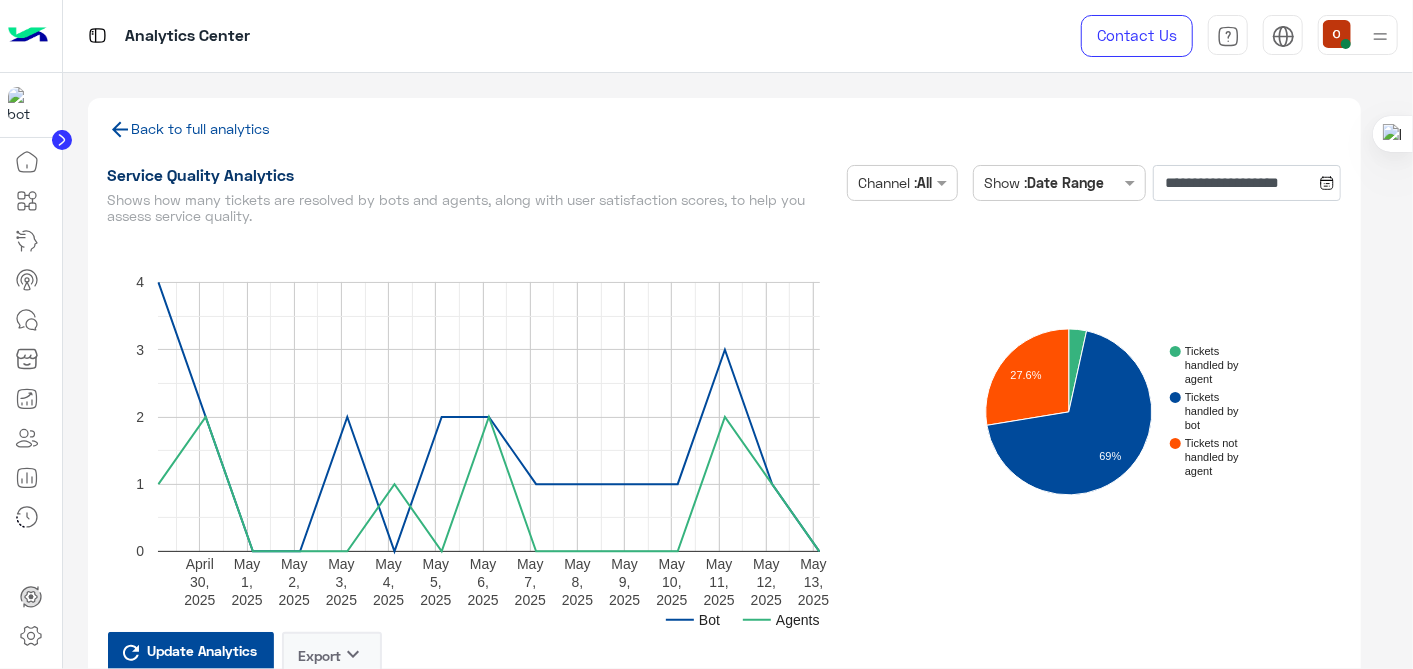 click on "Back to full analytics" 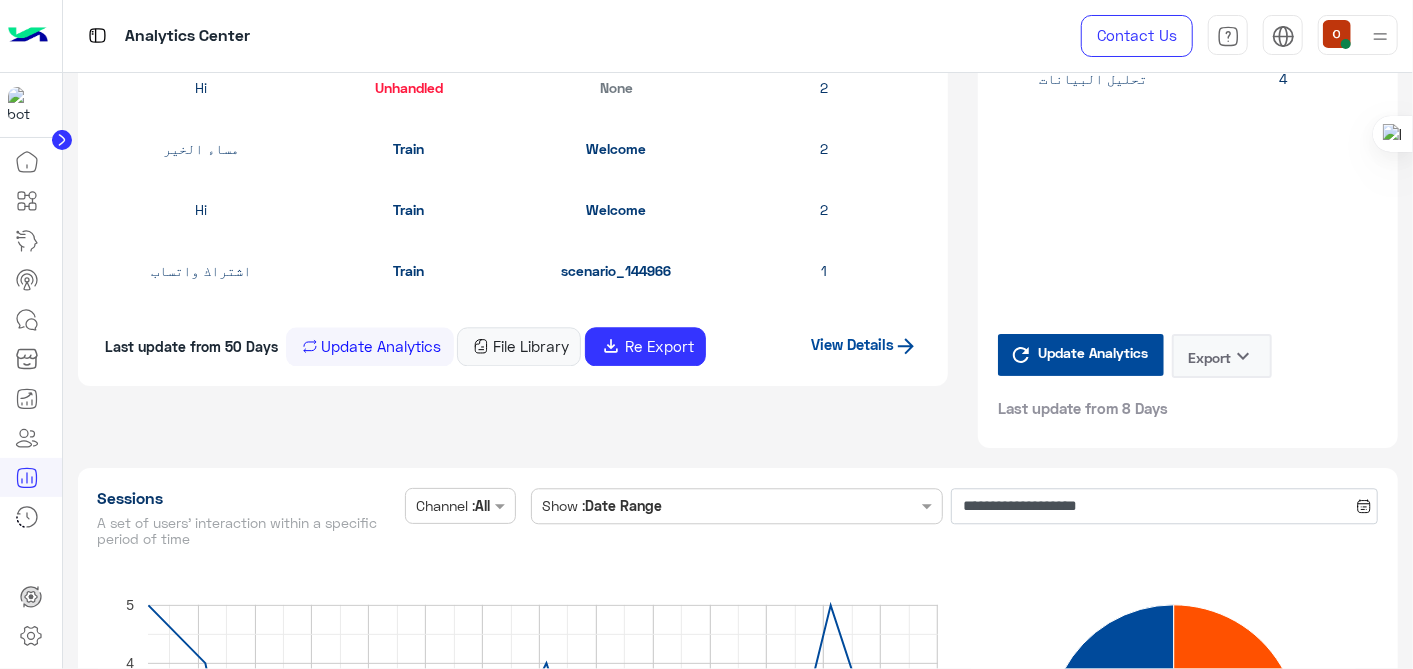 scroll, scrollTop: 2646, scrollLeft: 0, axis: vertical 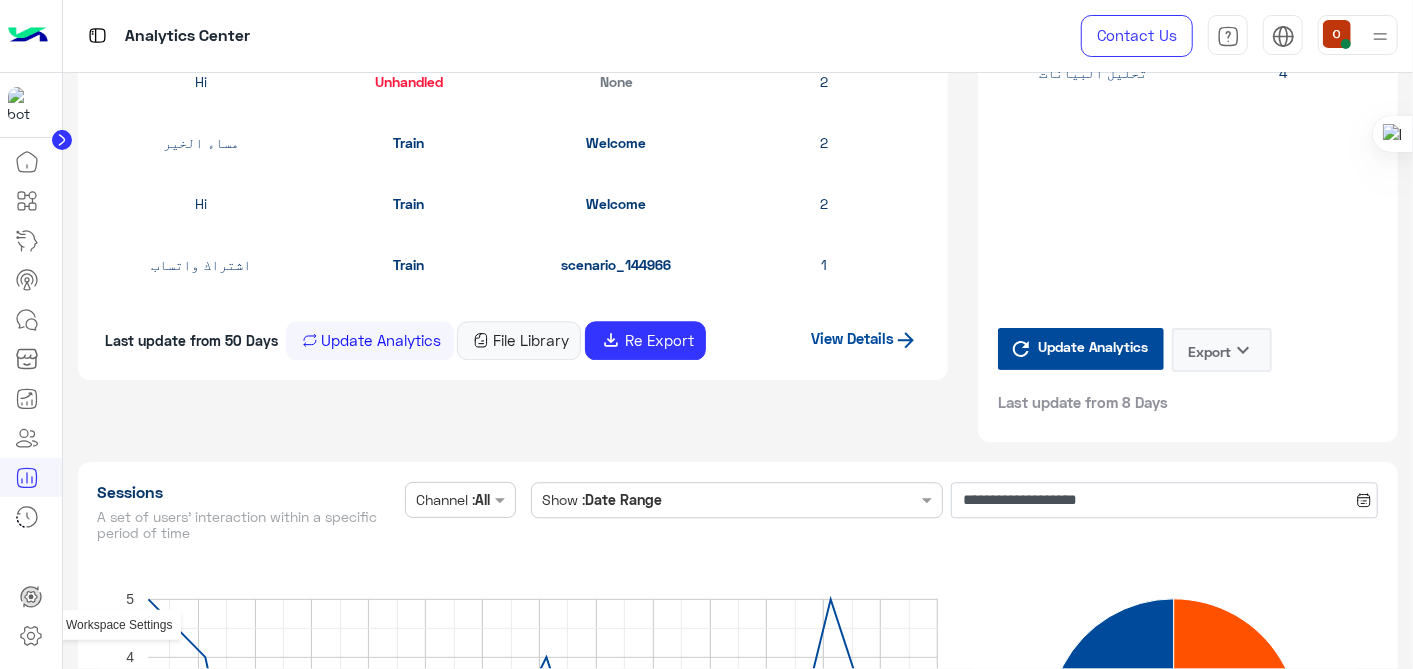 click 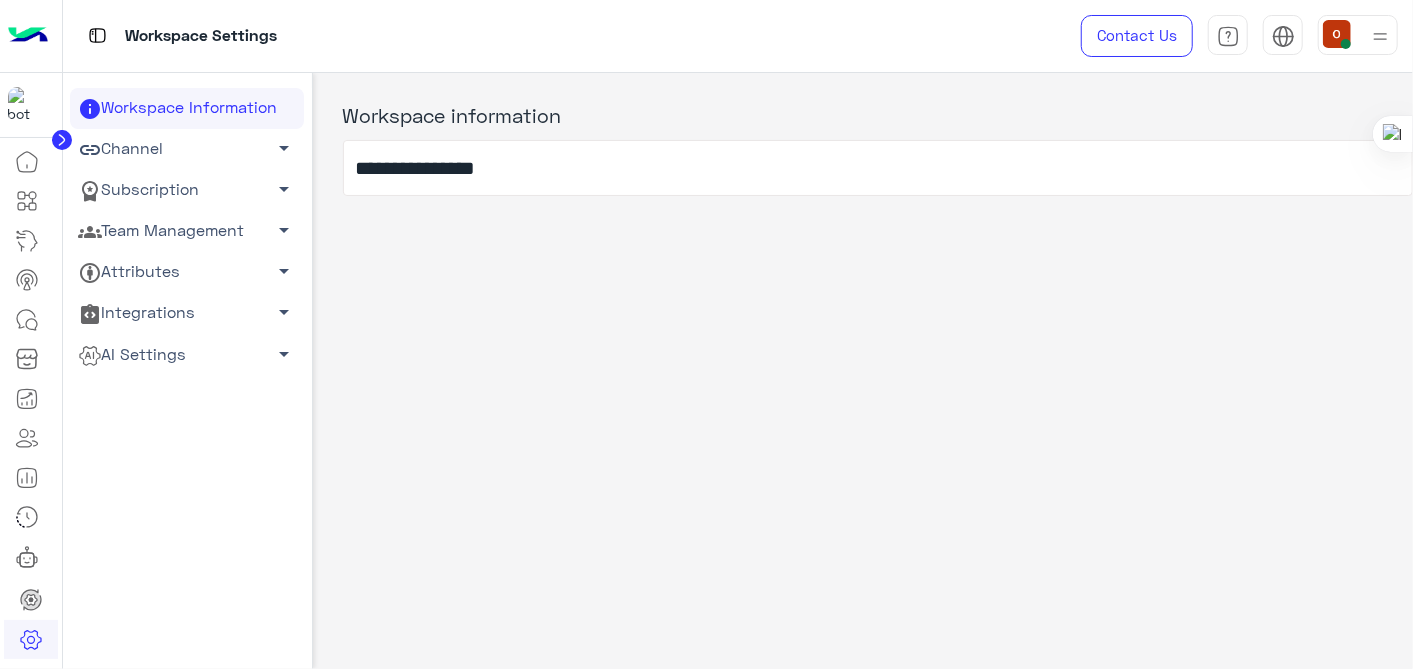 click on "Channel   arrow_drop_down" 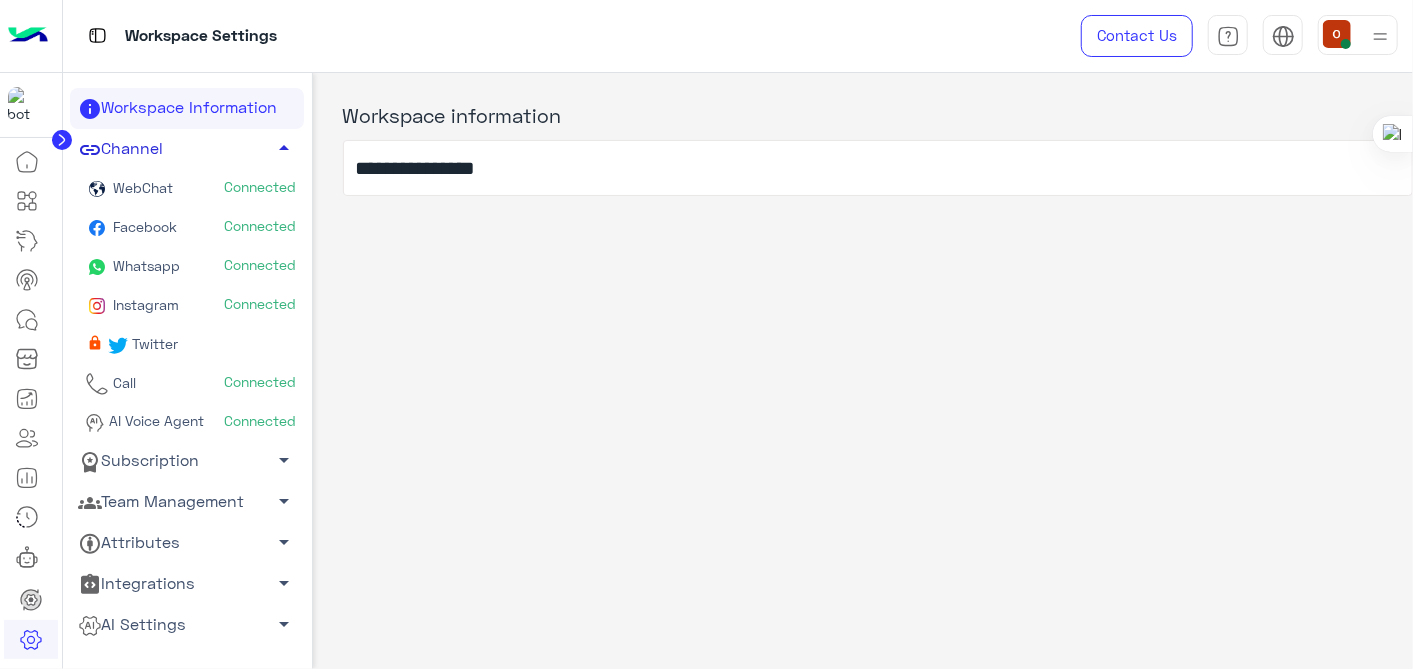 click on "Channel   arrow_drop_up" 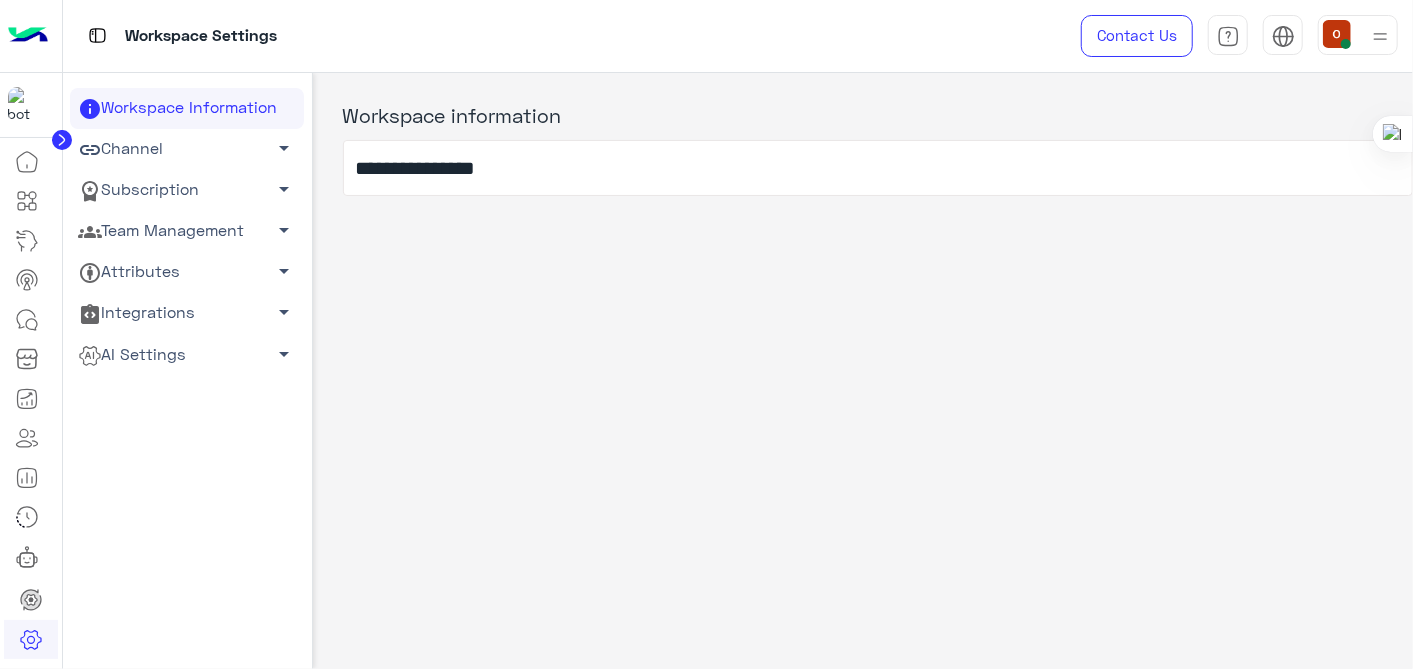 click on "Subscription   arrow_drop_down" 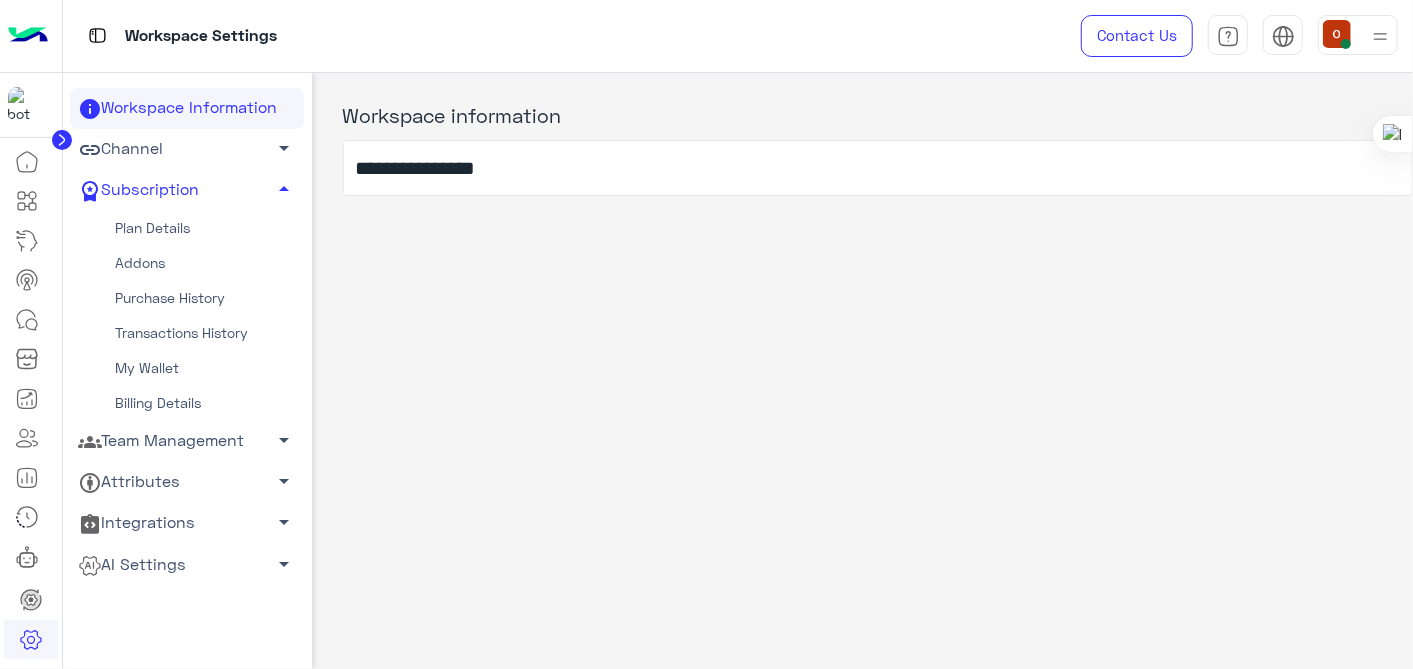 click on "Plan Details" 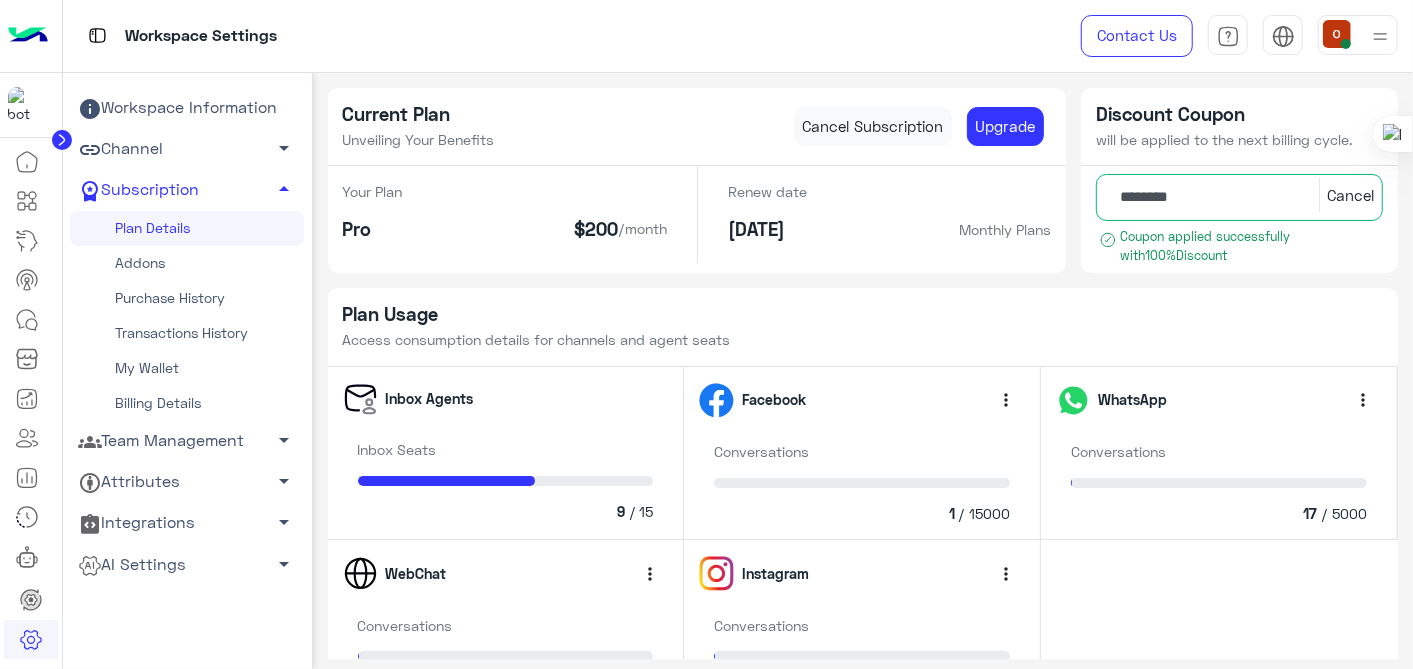 click on "Team Management   arrow_drop_down" 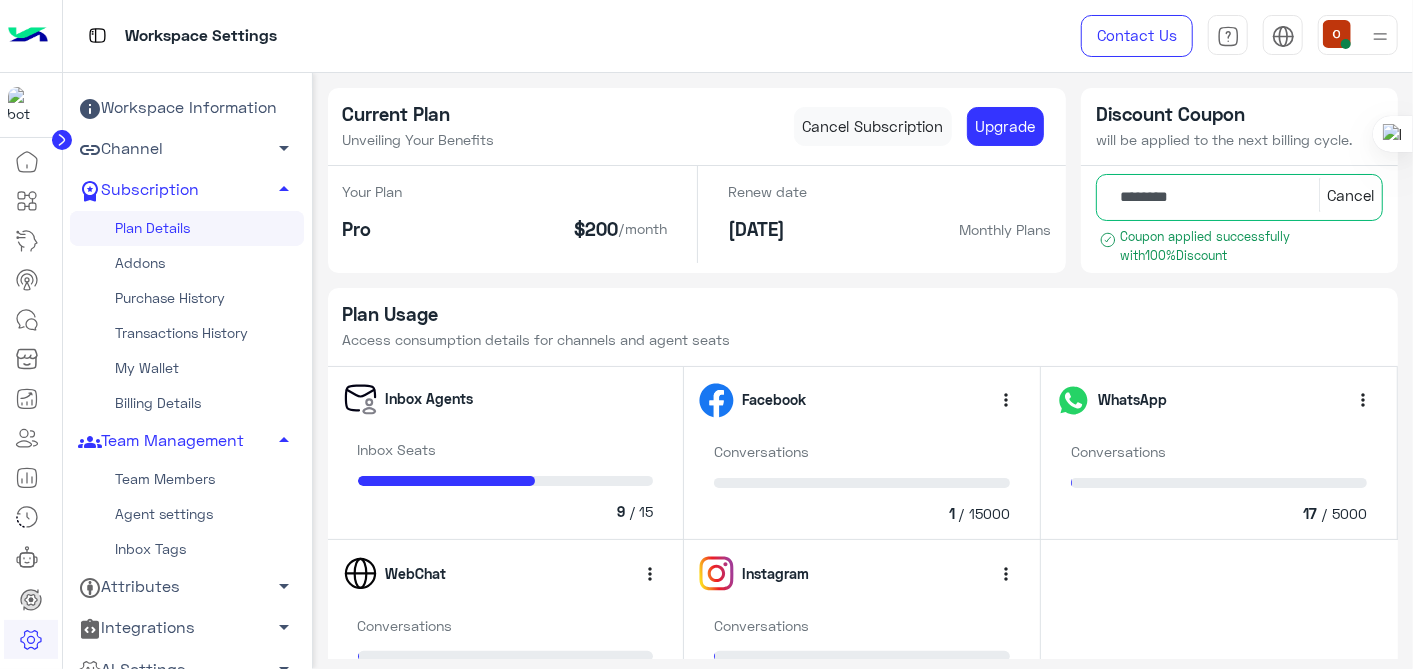 click on "Team Members" 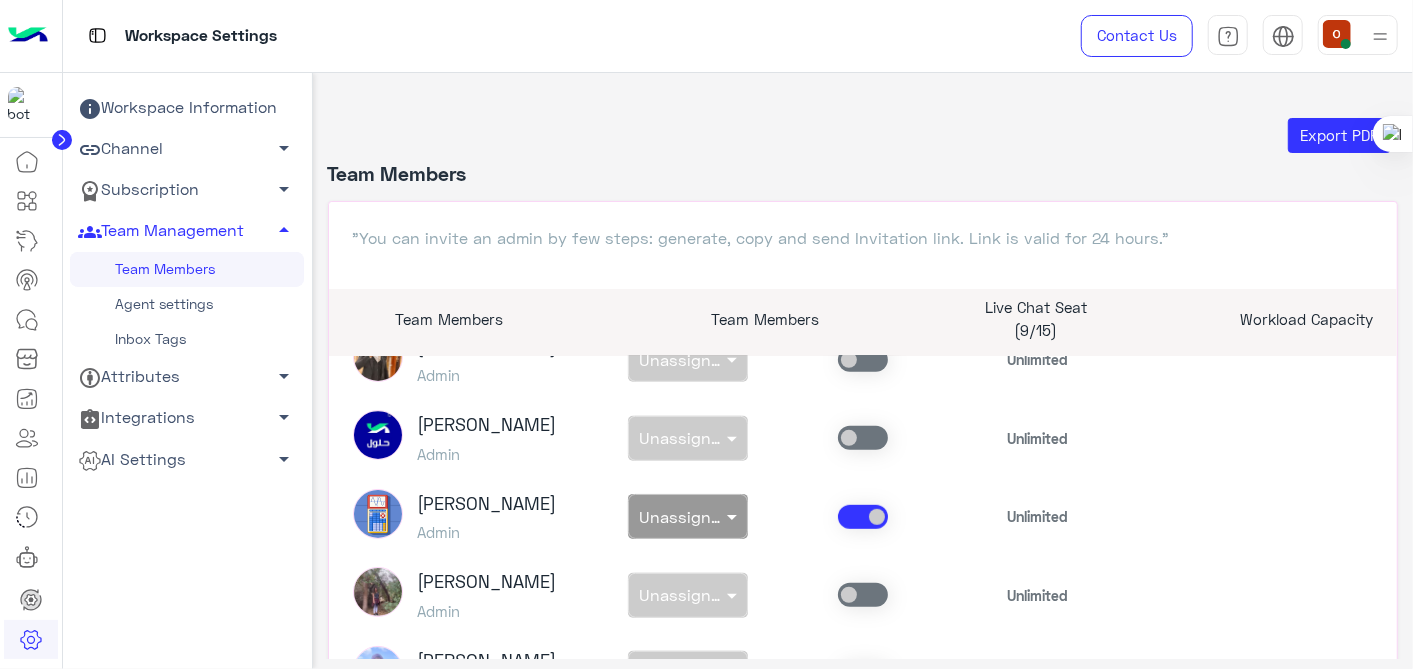scroll, scrollTop: 764, scrollLeft: 0, axis: vertical 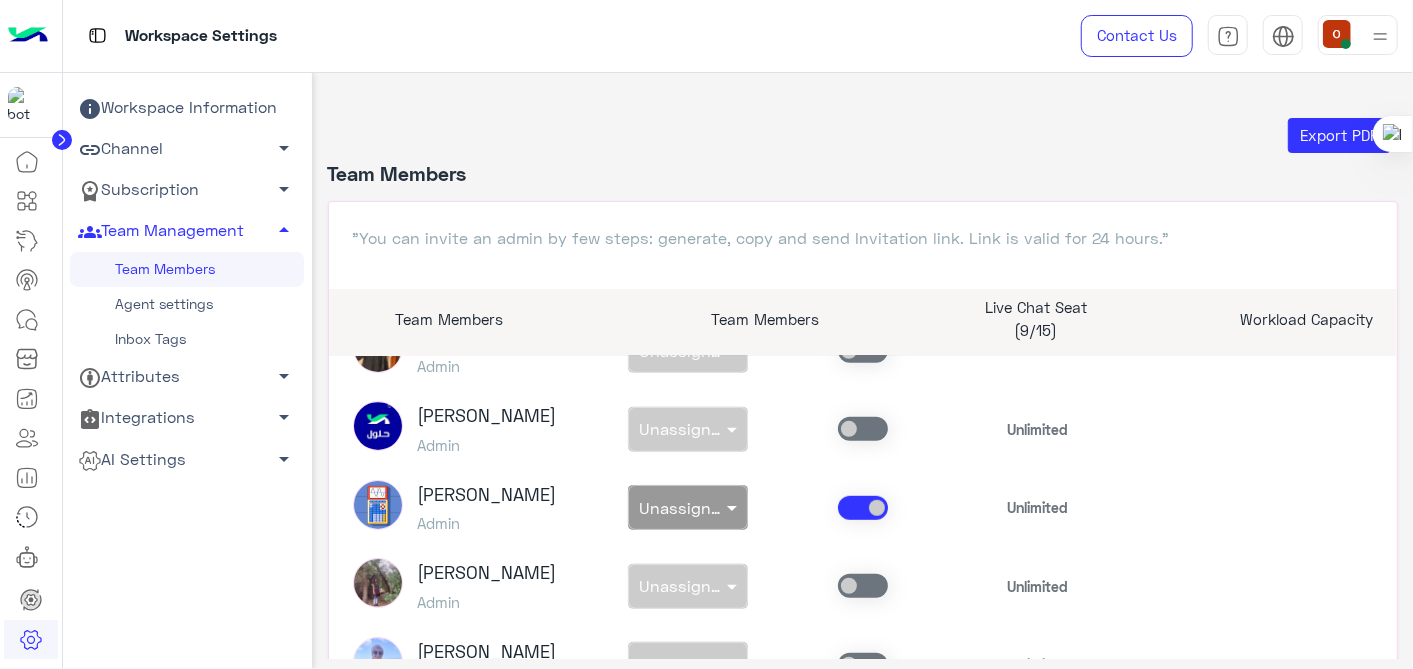 click on "Agent settings" 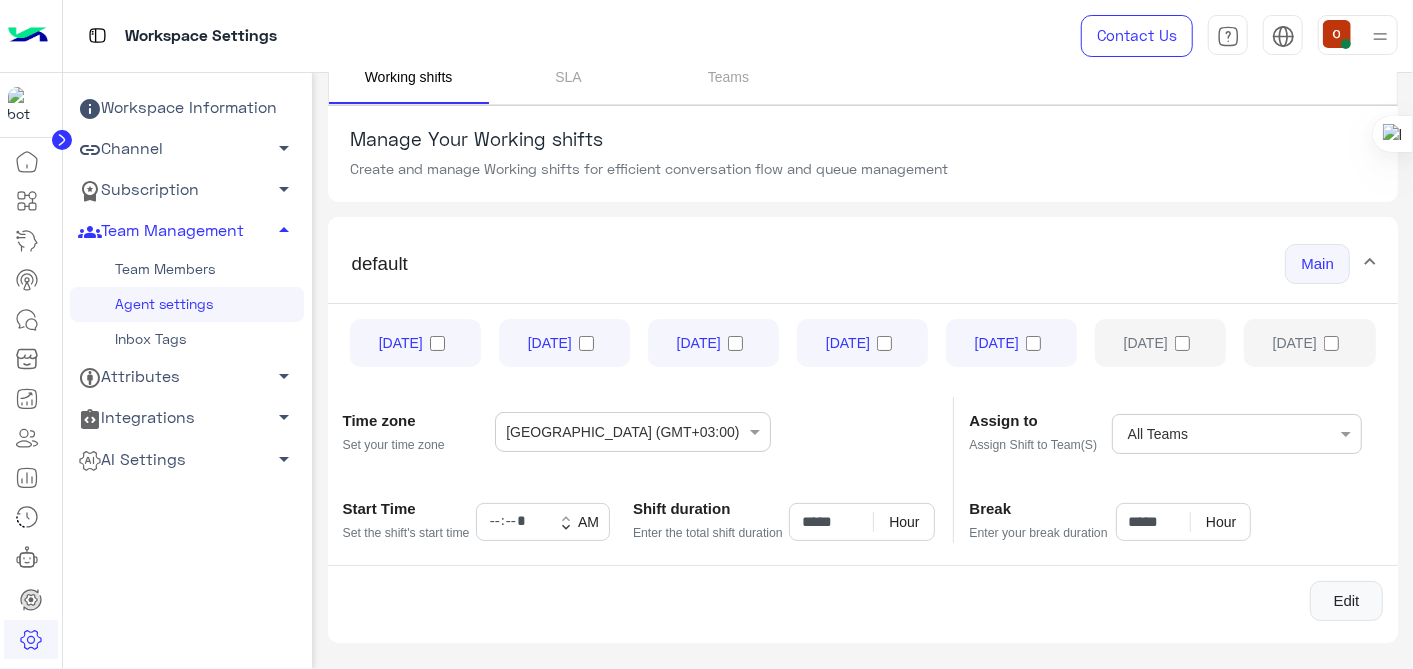 scroll, scrollTop: 85, scrollLeft: 0, axis: vertical 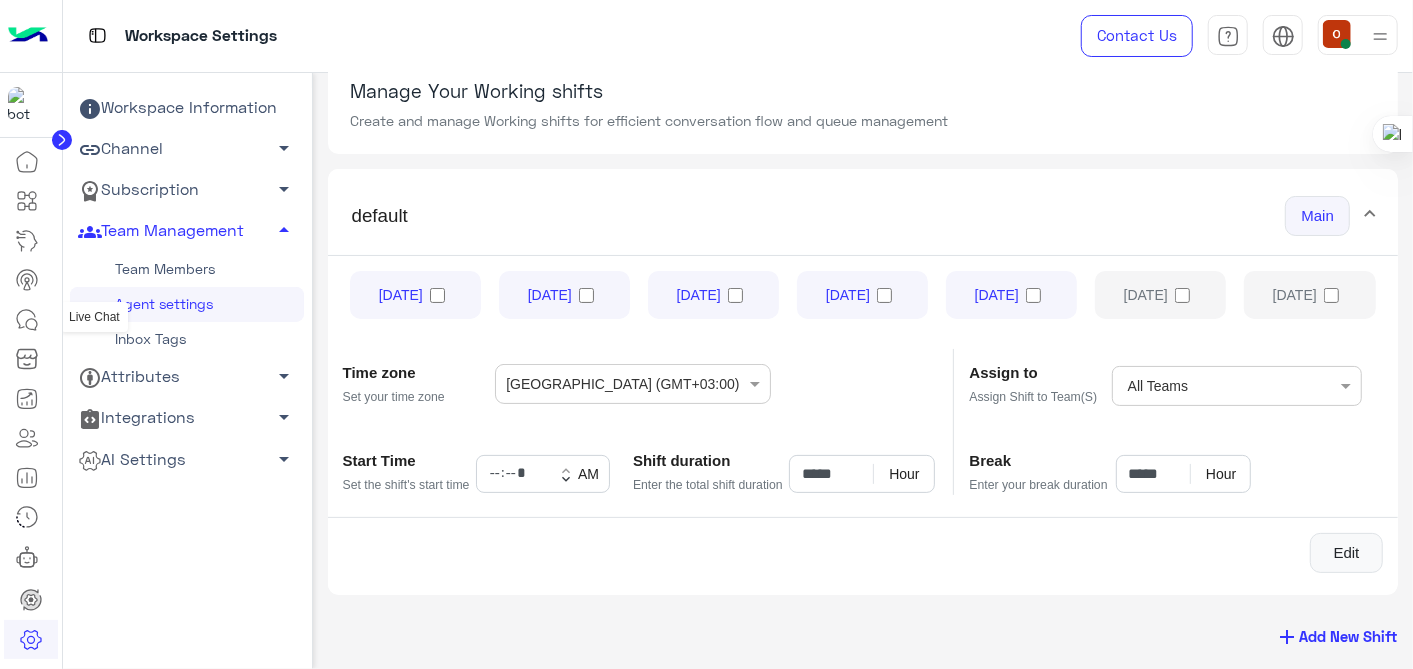click 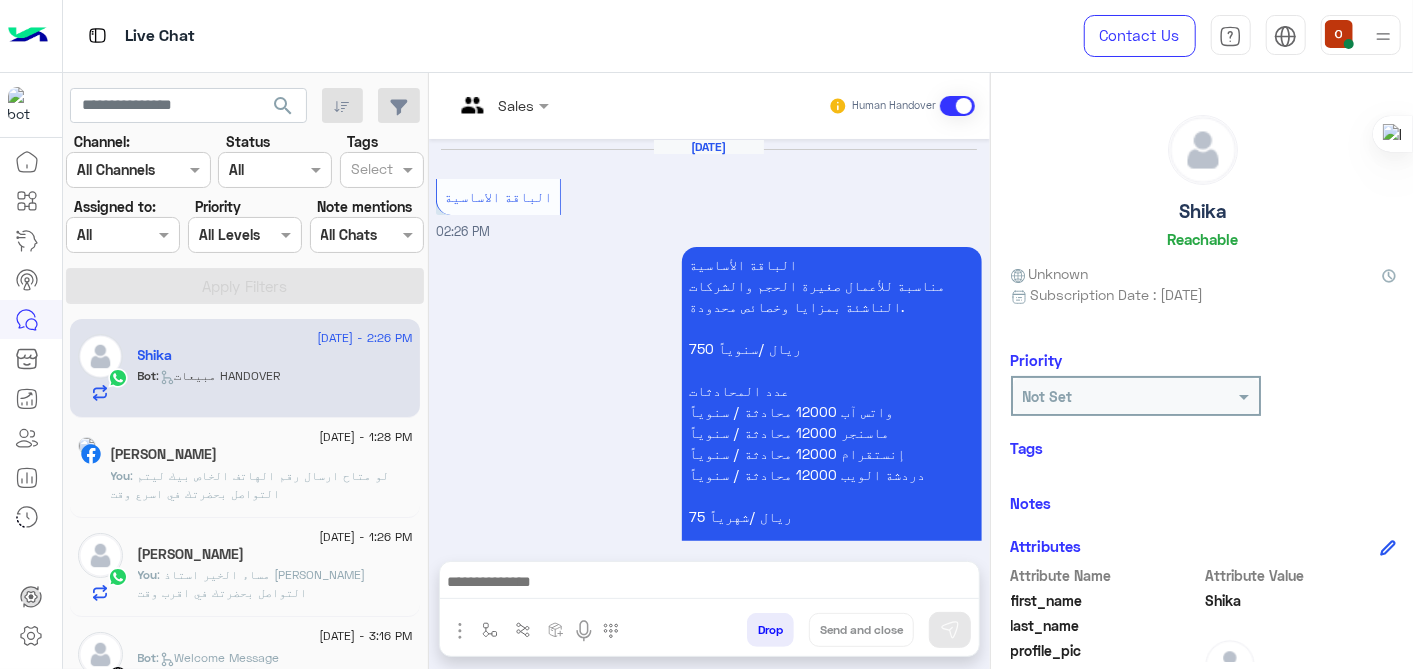 scroll, scrollTop: 835, scrollLeft: 0, axis: vertical 